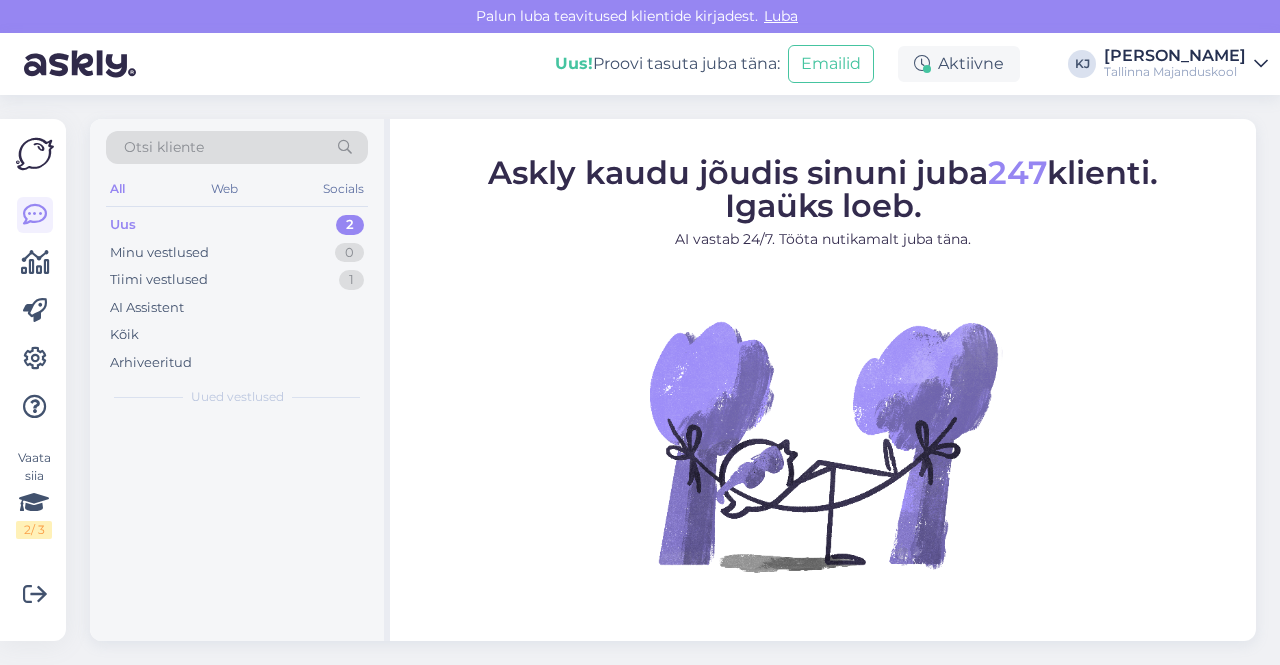 scroll, scrollTop: 0, scrollLeft: 0, axis: both 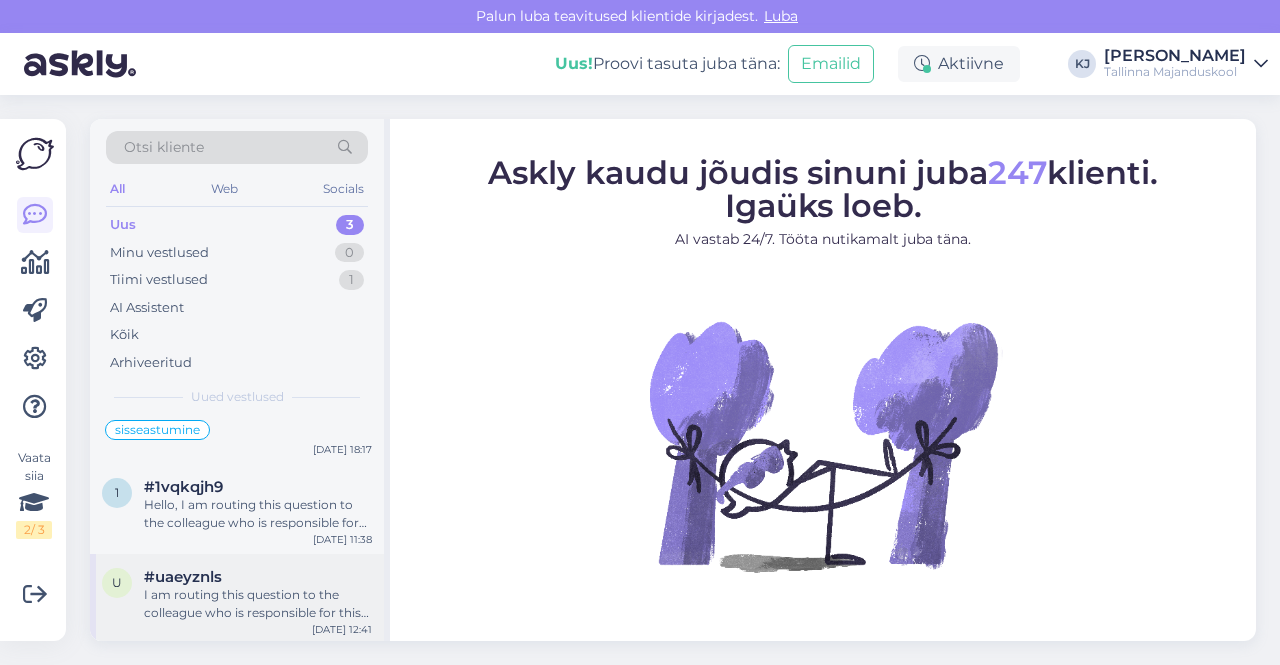 click on "I am routing this question to the colleague who is responsible for this topic. The reply might take a bit. But it’ll be saved here for you to read later." at bounding box center (258, 604) 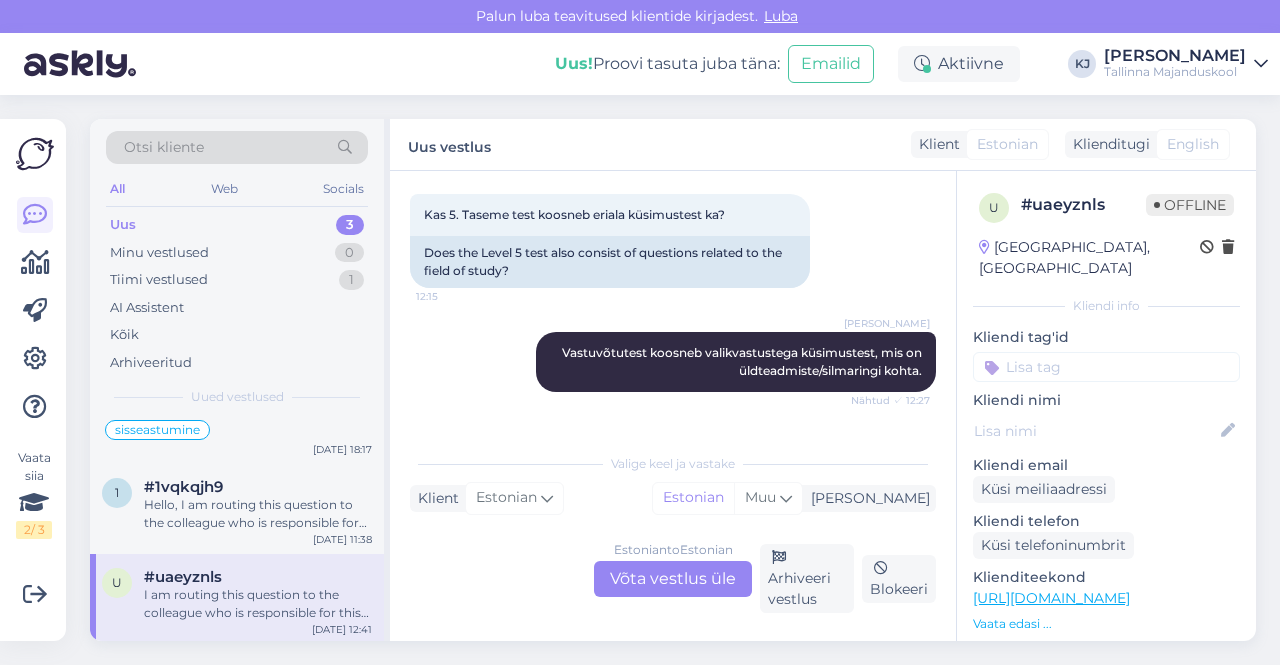 scroll, scrollTop: 1271, scrollLeft: 0, axis: vertical 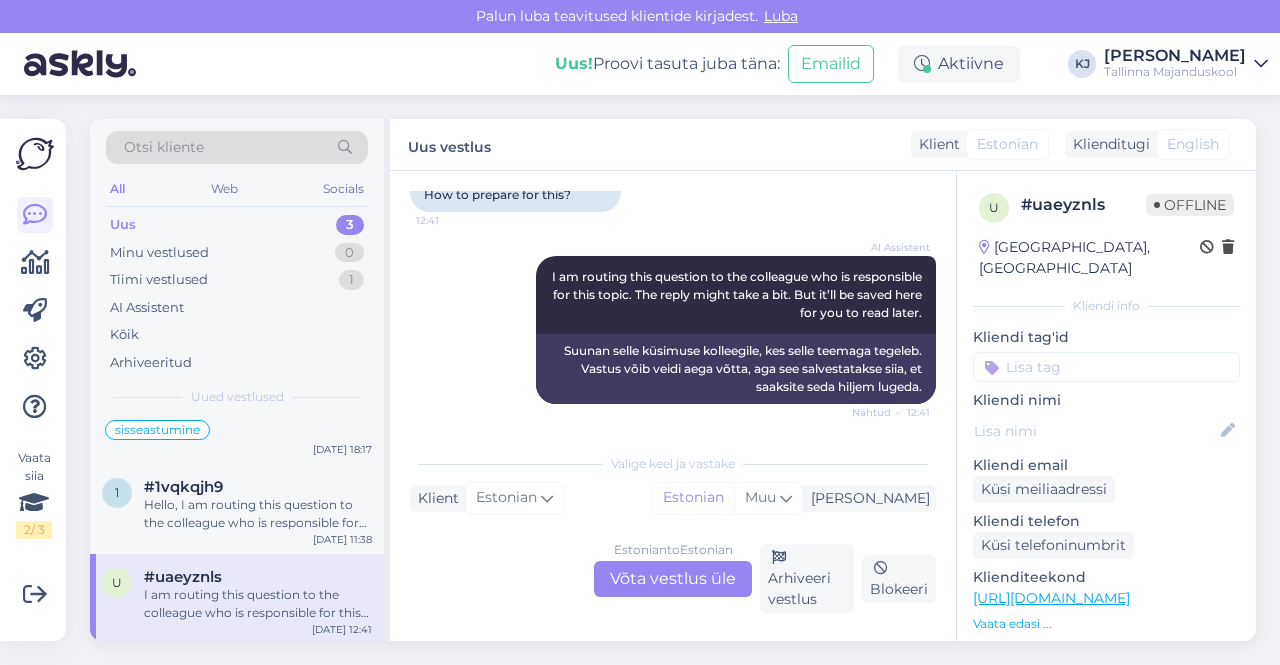 click on "Estonian  to  Estonian Võta vestlus üle" at bounding box center (673, 579) 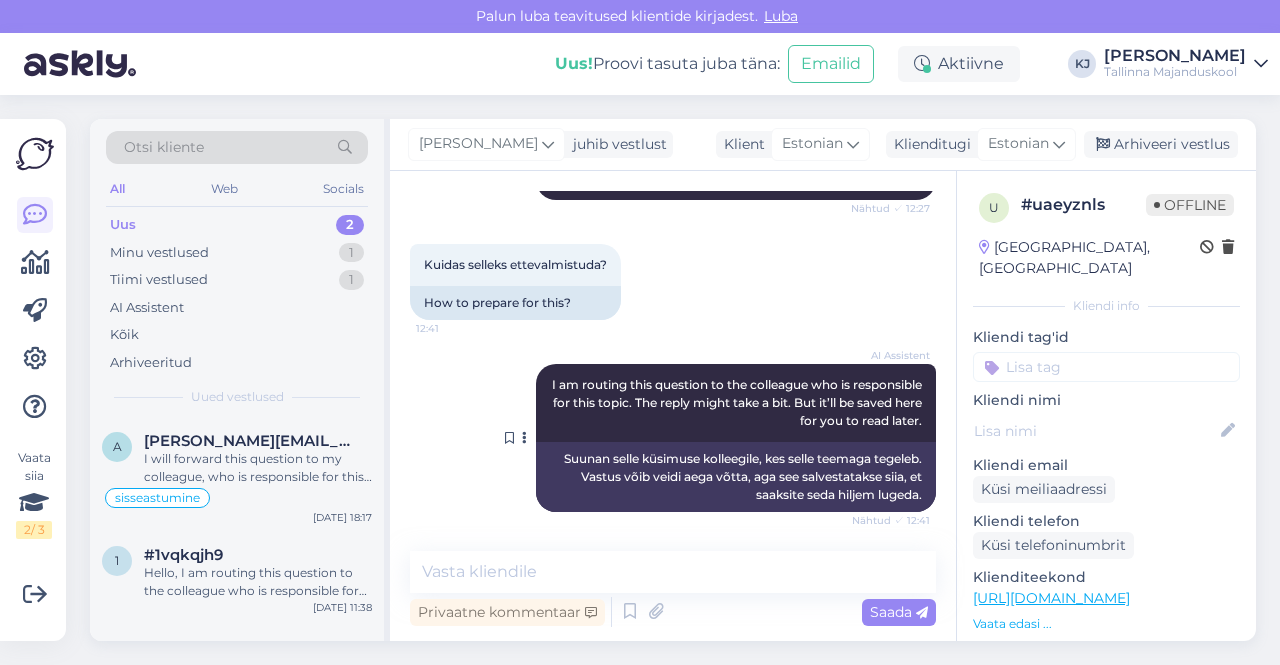 scroll, scrollTop: 963, scrollLeft: 0, axis: vertical 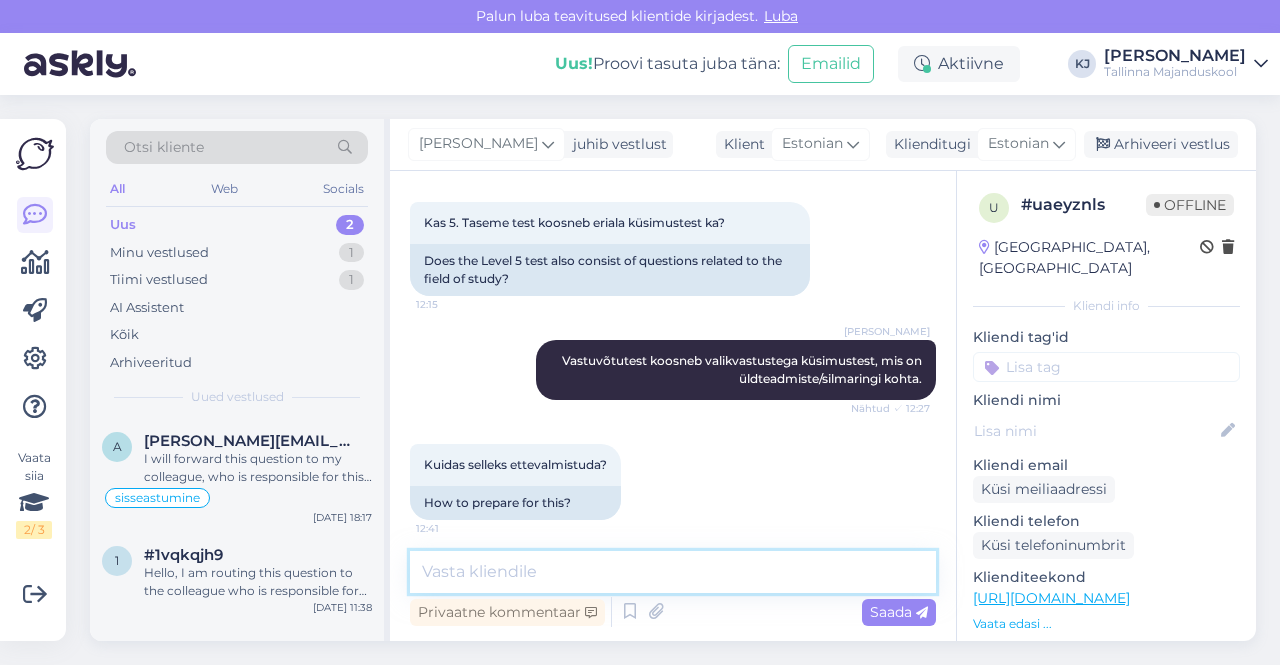 click at bounding box center (673, 572) 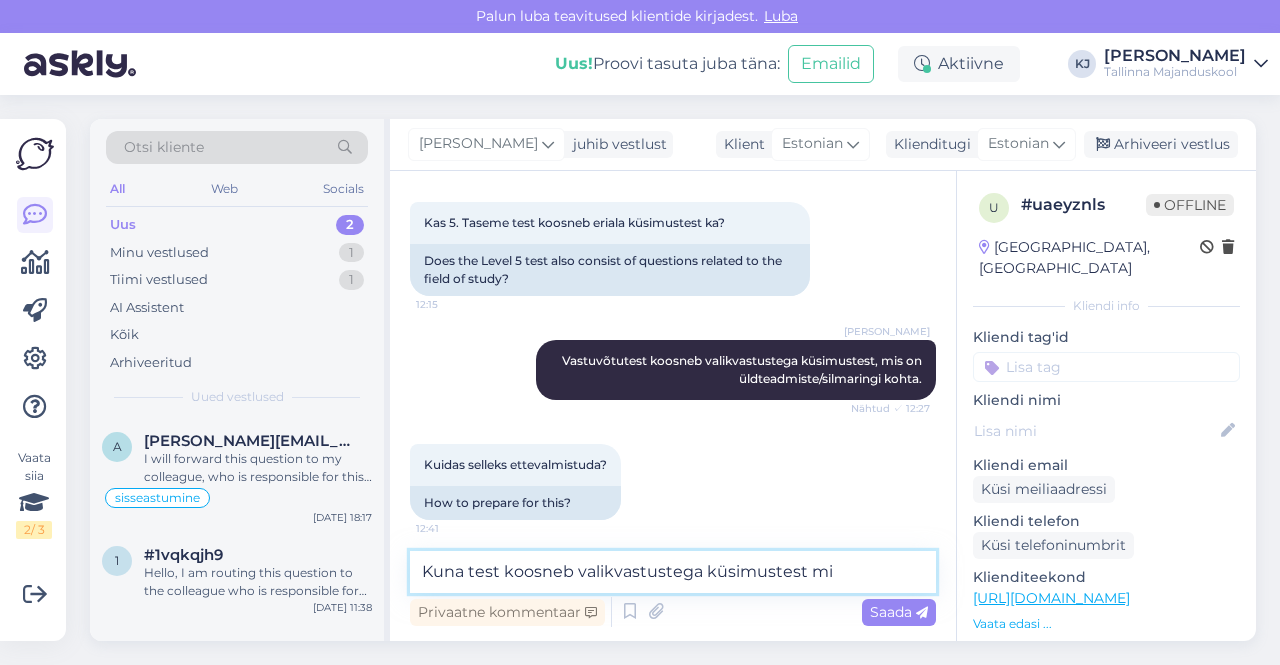 drag, startPoint x: 474, startPoint y: 572, endPoint x: 416, endPoint y: 571, distance: 58.00862 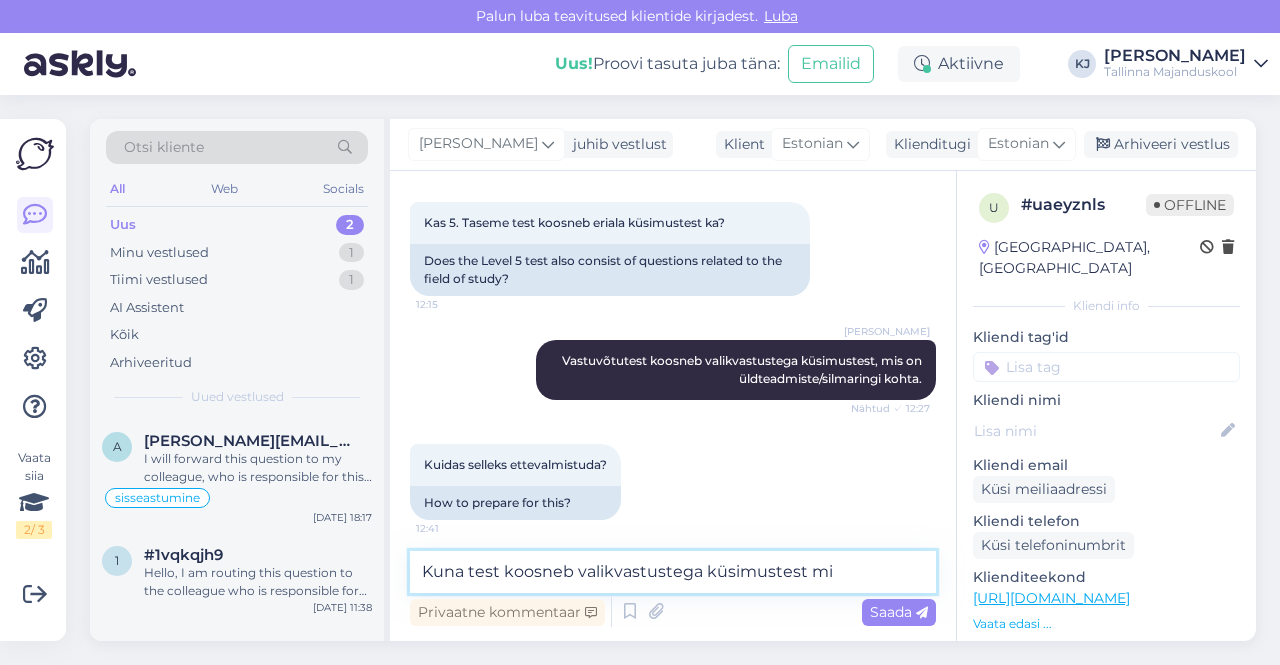 click on "Kuna test koosneb valikvastustega küsimustest mi" at bounding box center (673, 572) 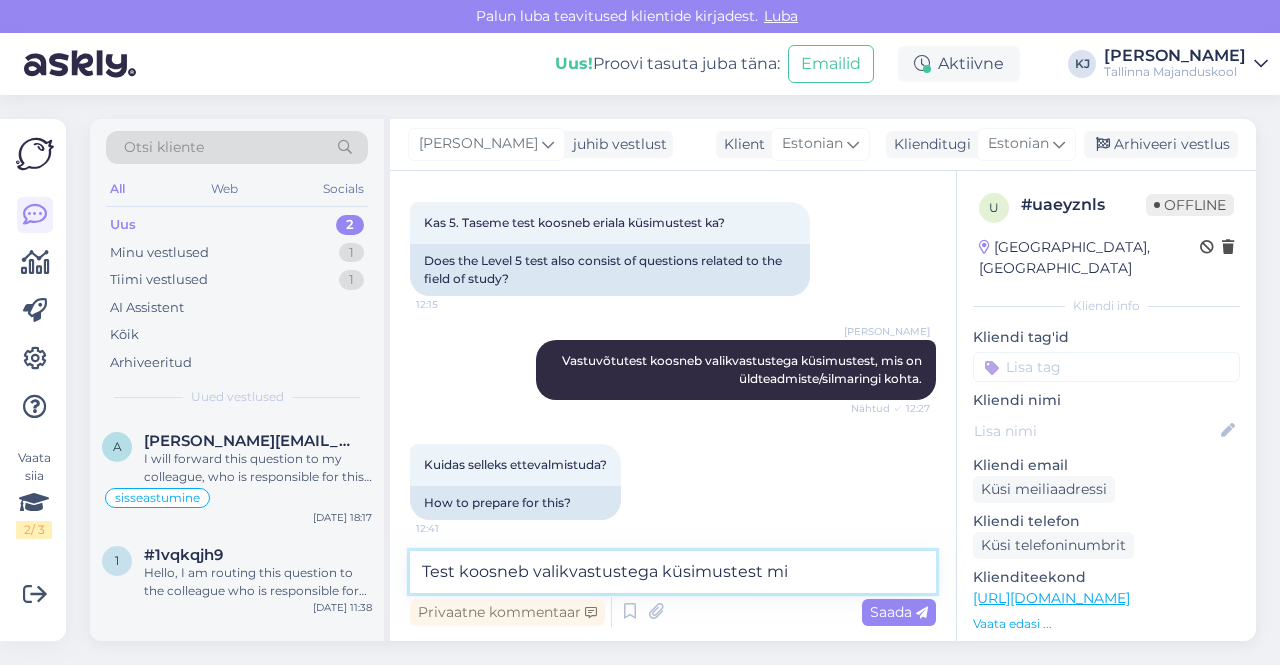 click on "Test koosneb valikvastustega küsimustest mi" at bounding box center [673, 572] 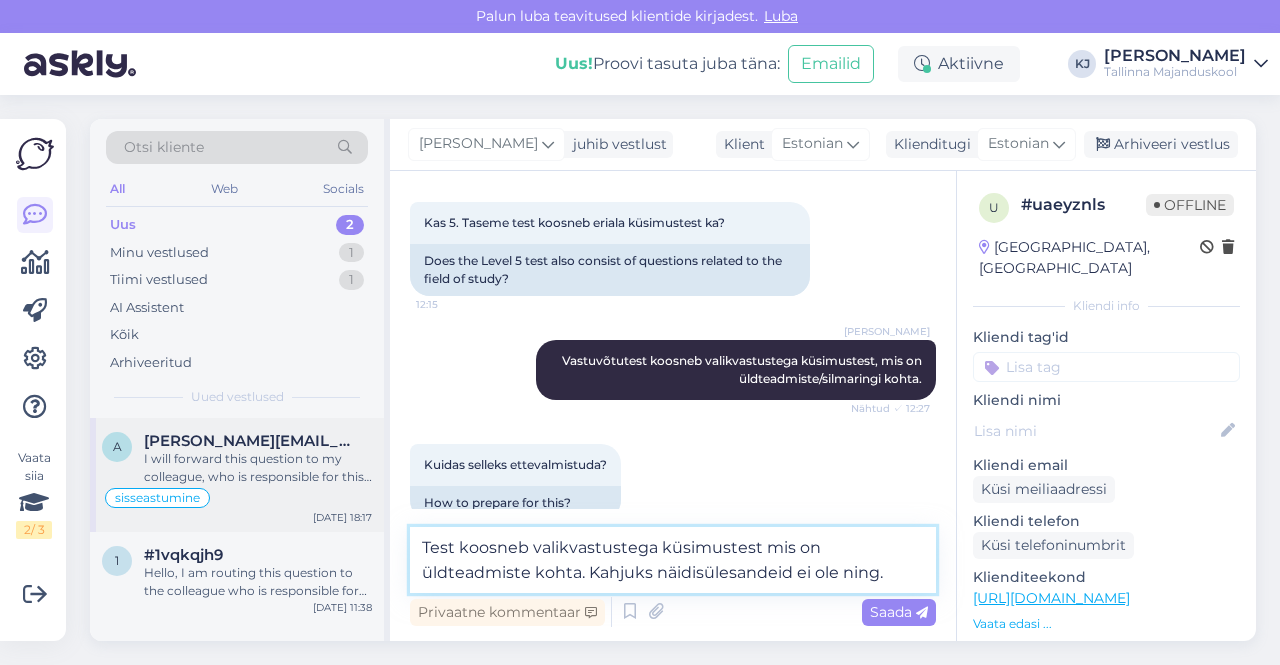 drag, startPoint x: 586, startPoint y: 571, endPoint x: 252, endPoint y: 449, distance: 355.584 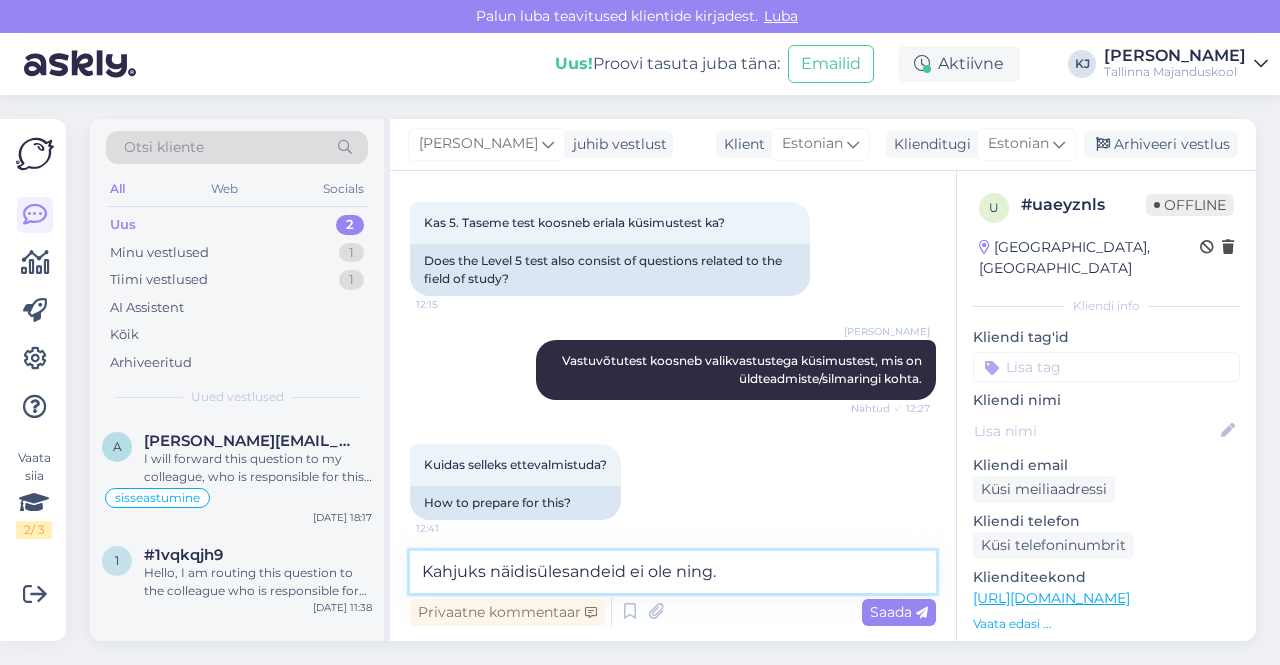 scroll, scrollTop: 1163, scrollLeft: 0, axis: vertical 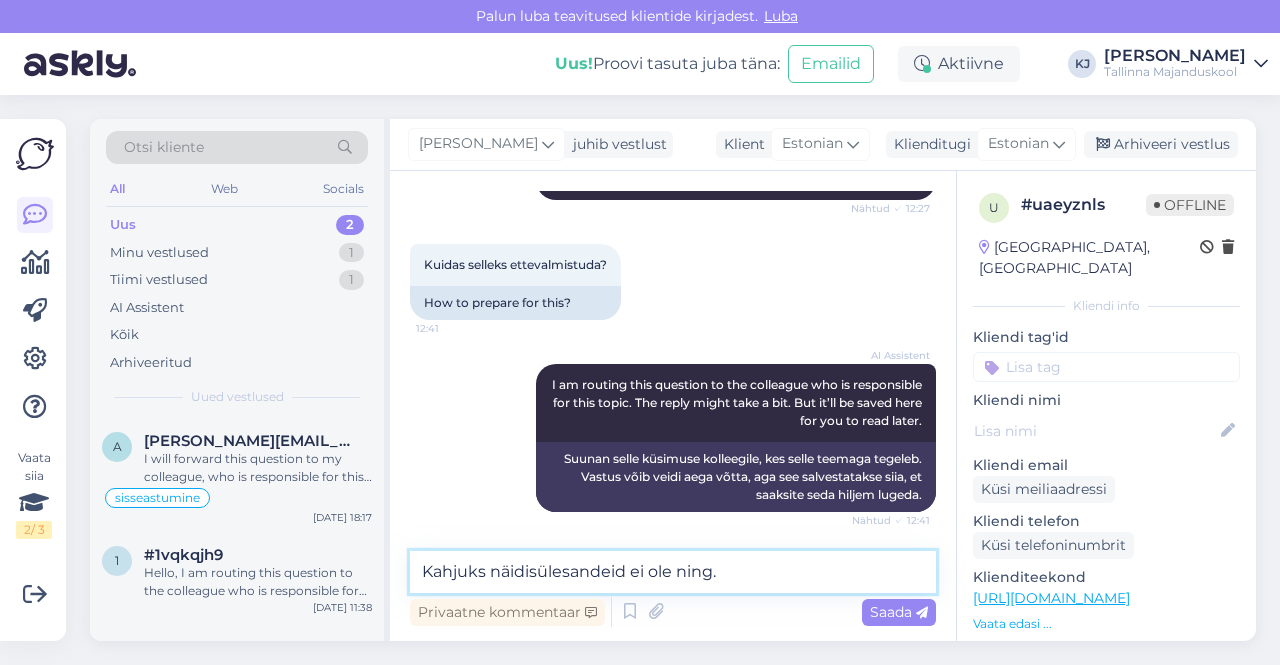 drag, startPoint x: 741, startPoint y: 575, endPoint x: 671, endPoint y: 575, distance: 70 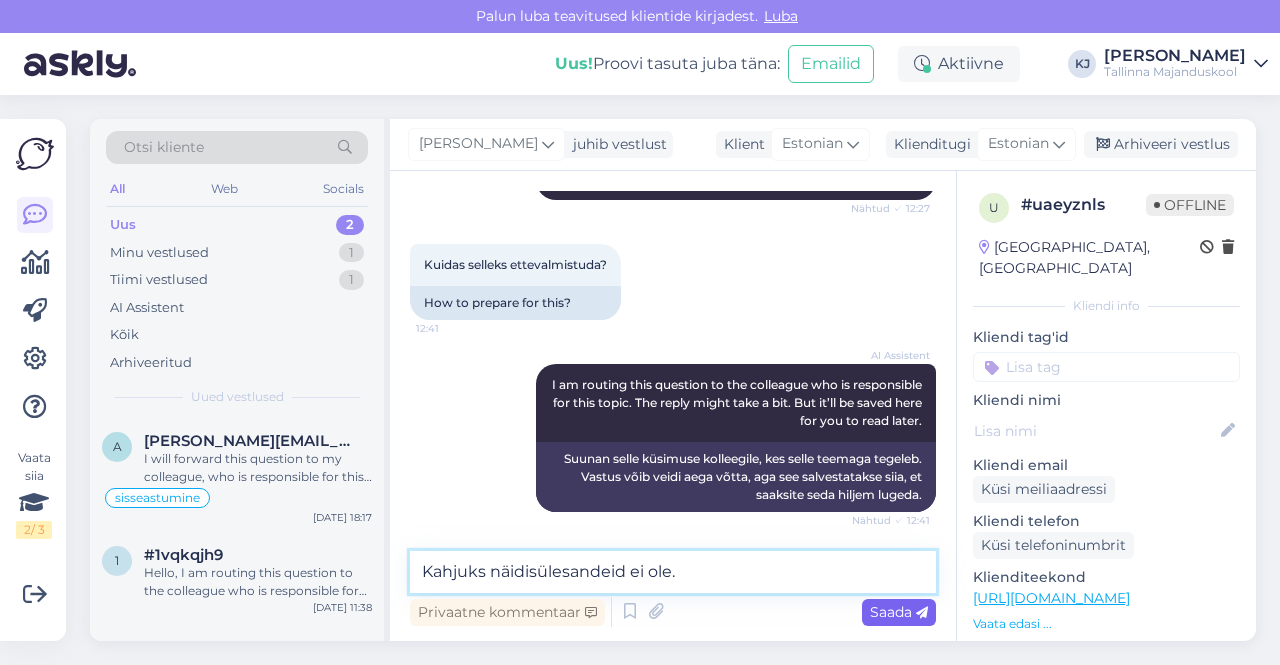 type on "Kahjuks näidisülesandeid ei ole." 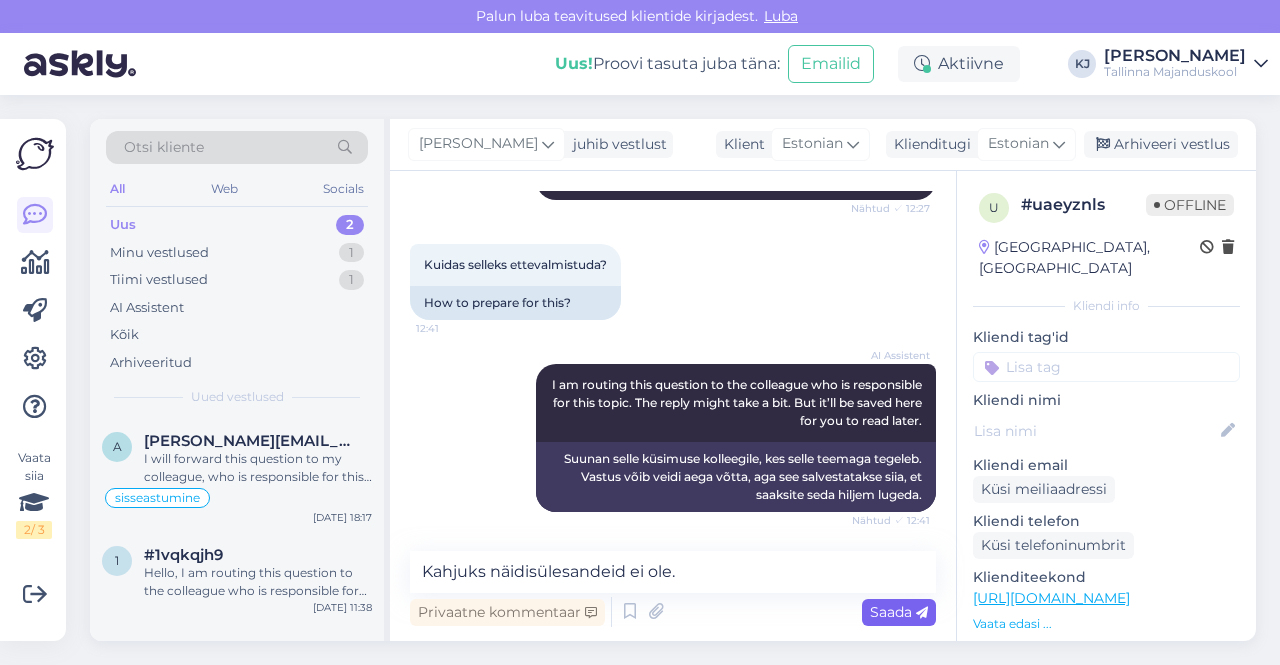 click on "Saada" at bounding box center (899, 612) 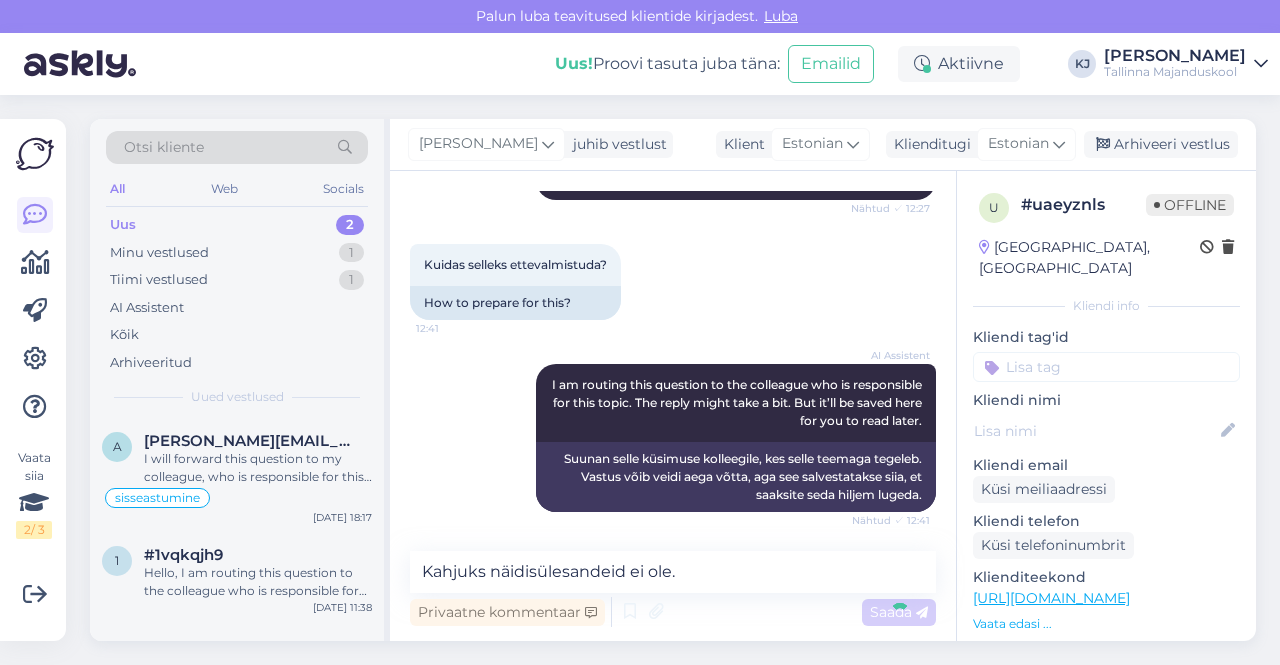 type 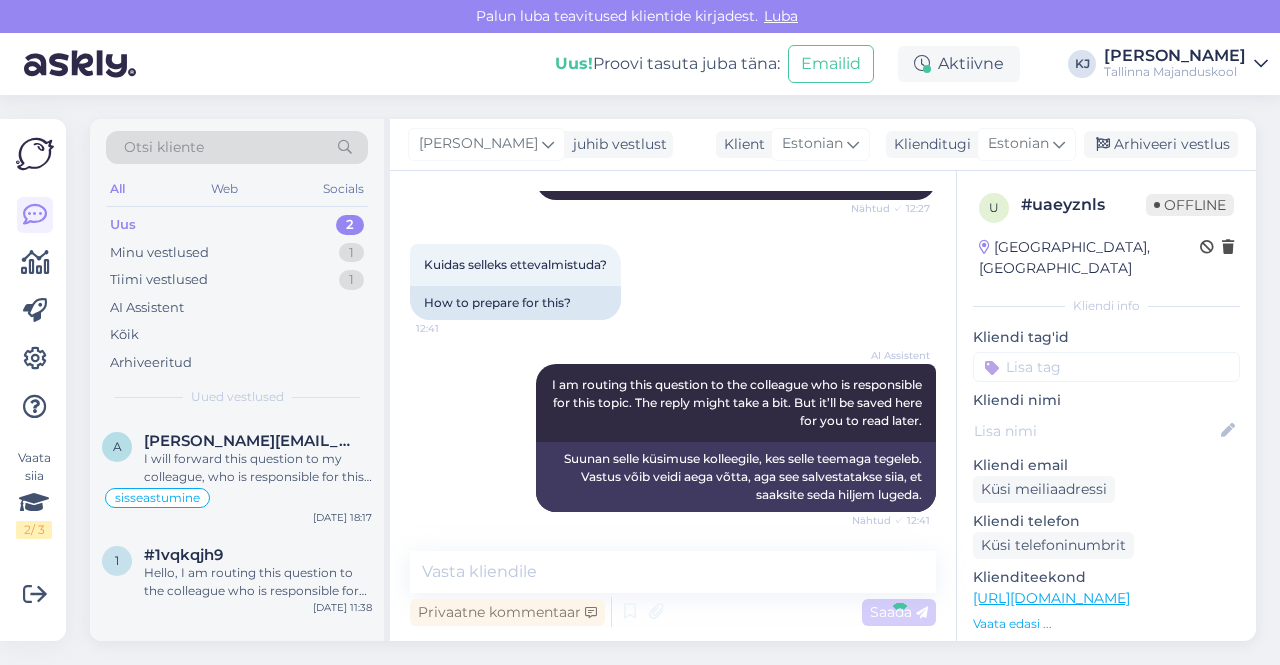 scroll, scrollTop: 1291, scrollLeft: 0, axis: vertical 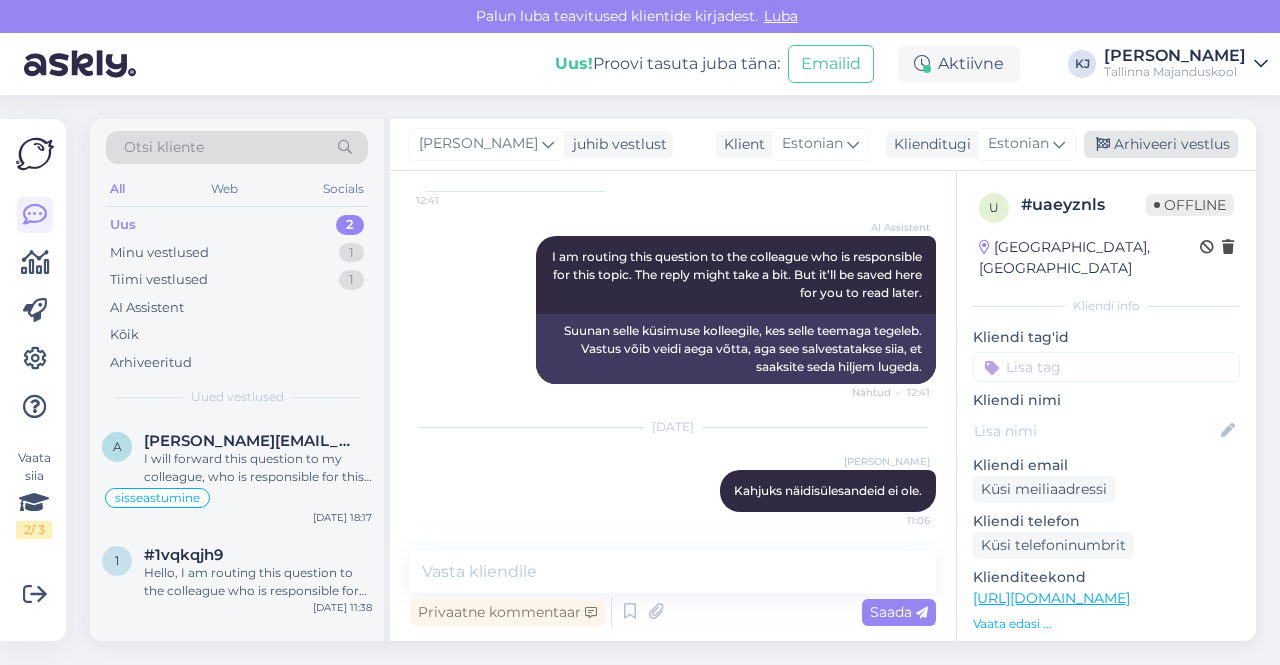 click on "Arhiveeri vestlus" at bounding box center [1161, 144] 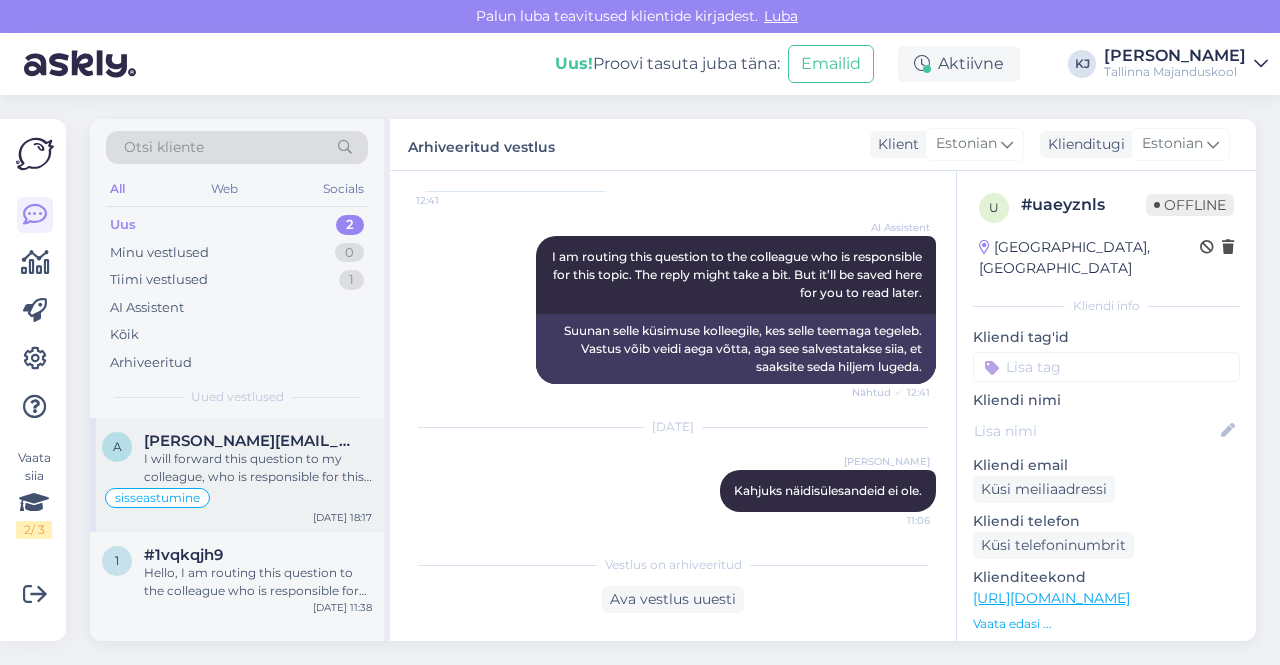 click on "sisseastumine" at bounding box center [237, 498] 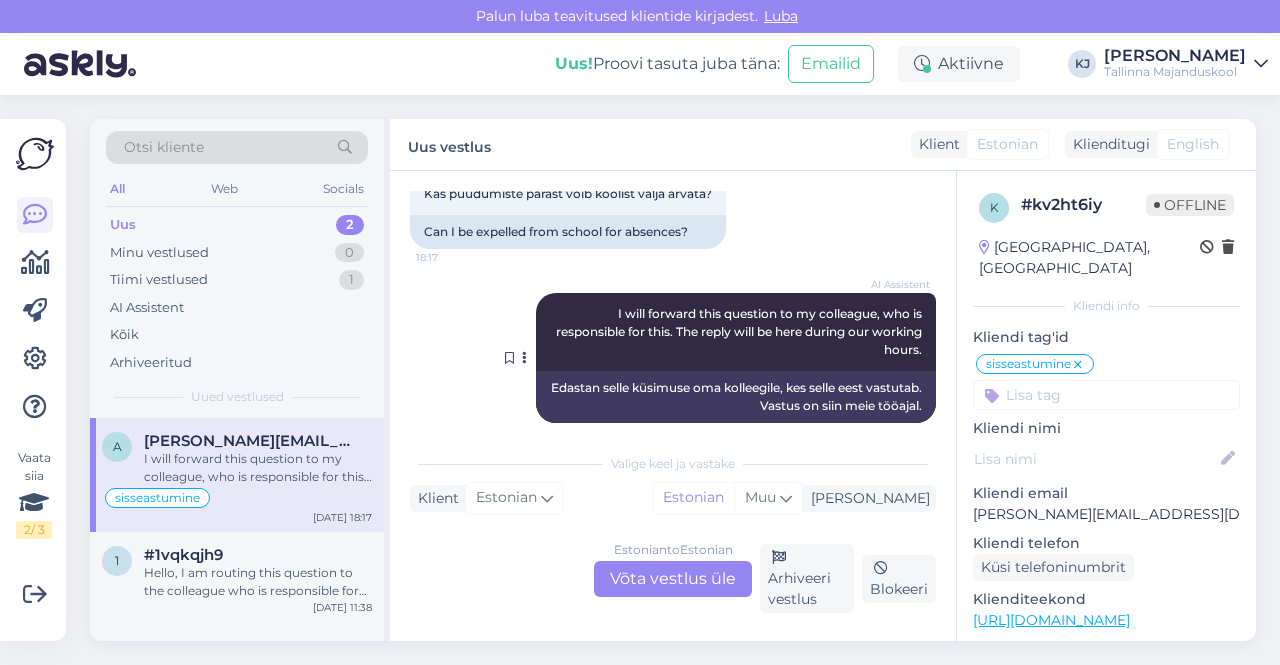 scroll, scrollTop: 1514, scrollLeft: 0, axis: vertical 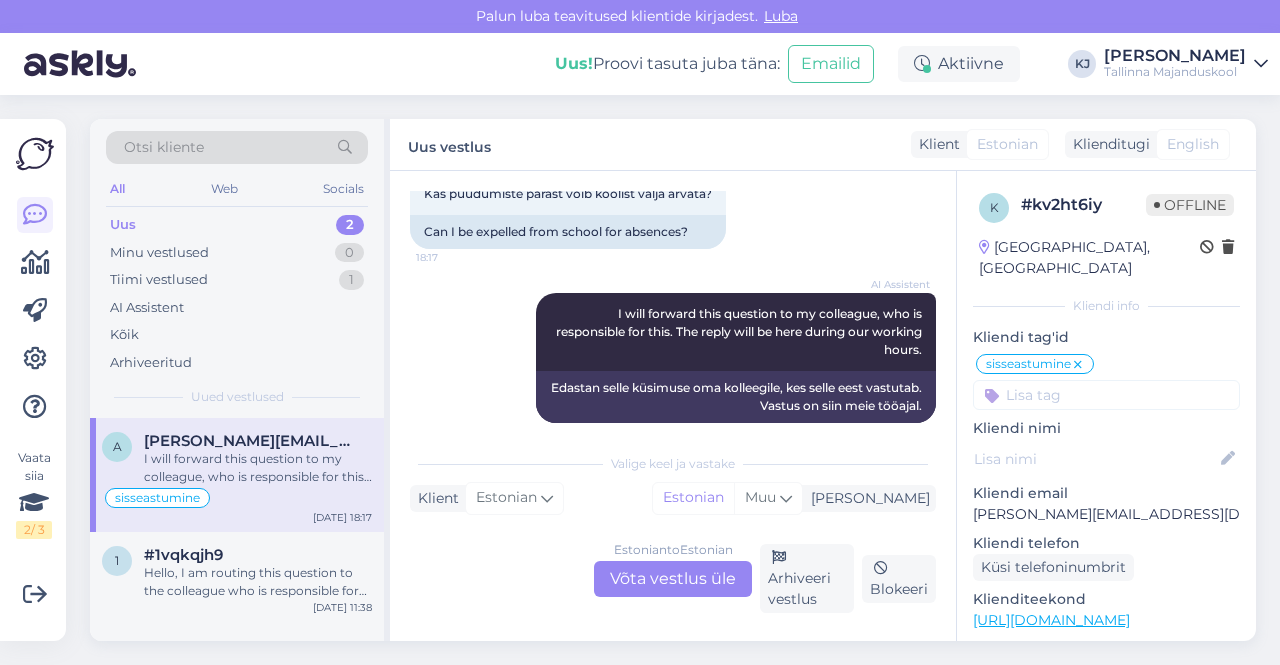 click on "Estonian  to  Estonian Võta vestlus üle" at bounding box center [673, 579] 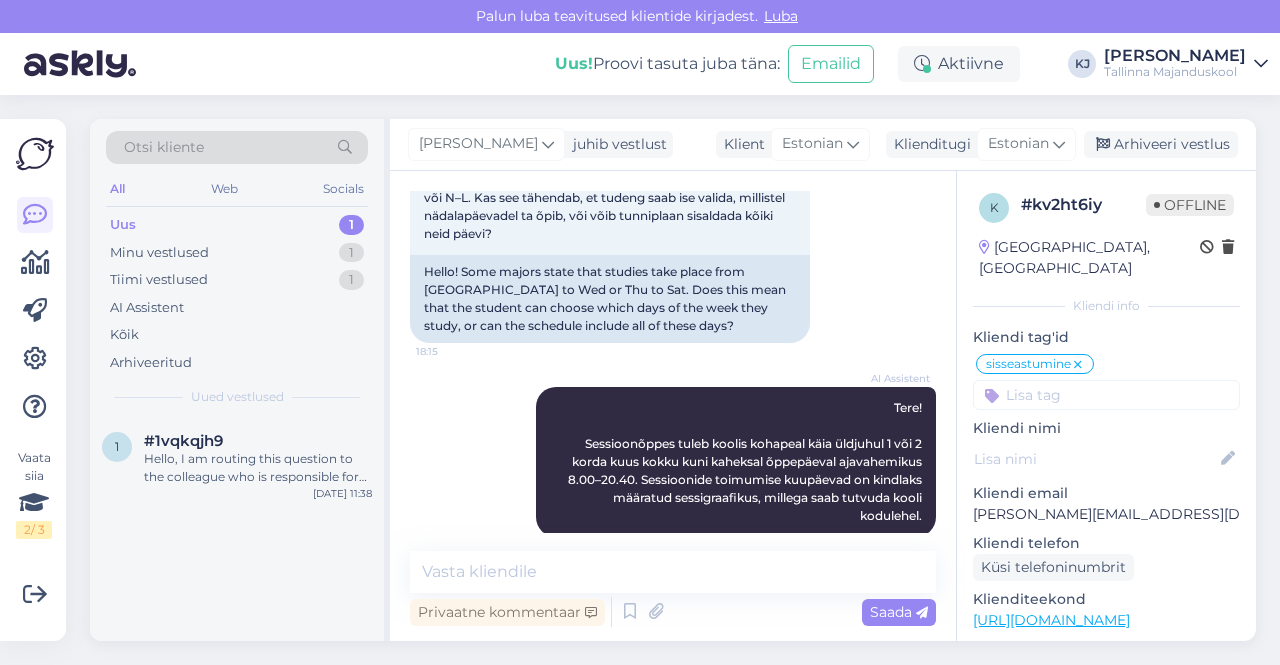 scroll, scrollTop: 1206, scrollLeft: 0, axis: vertical 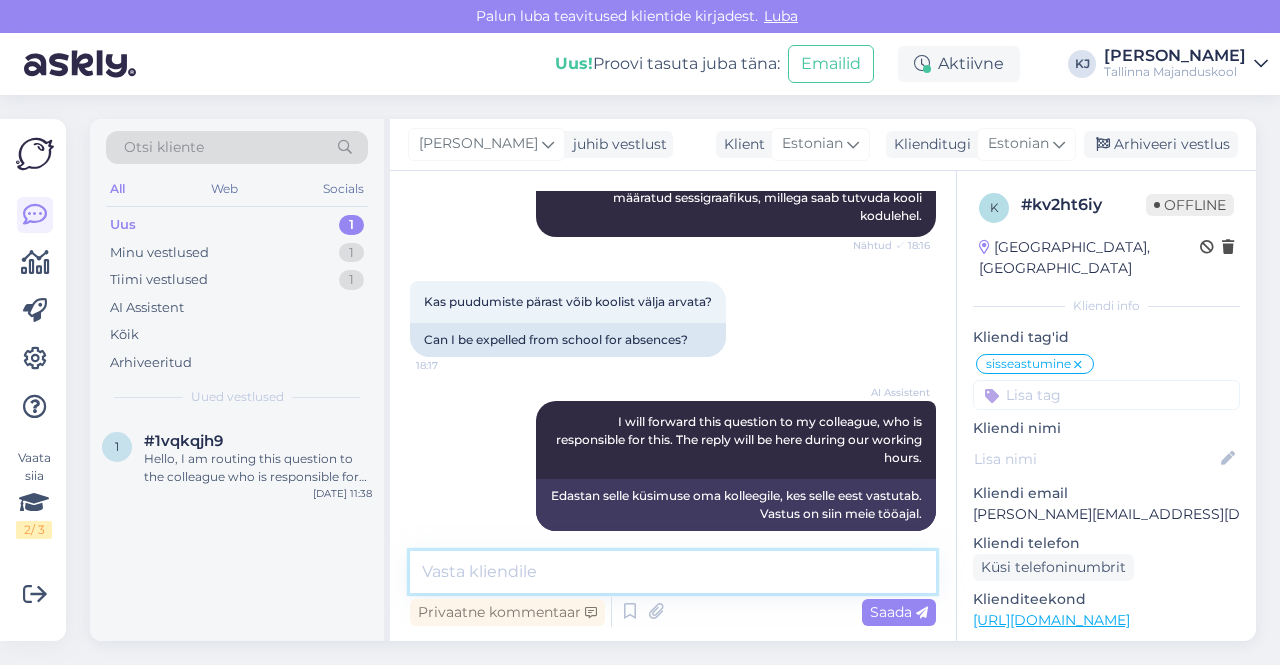 click at bounding box center [673, 572] 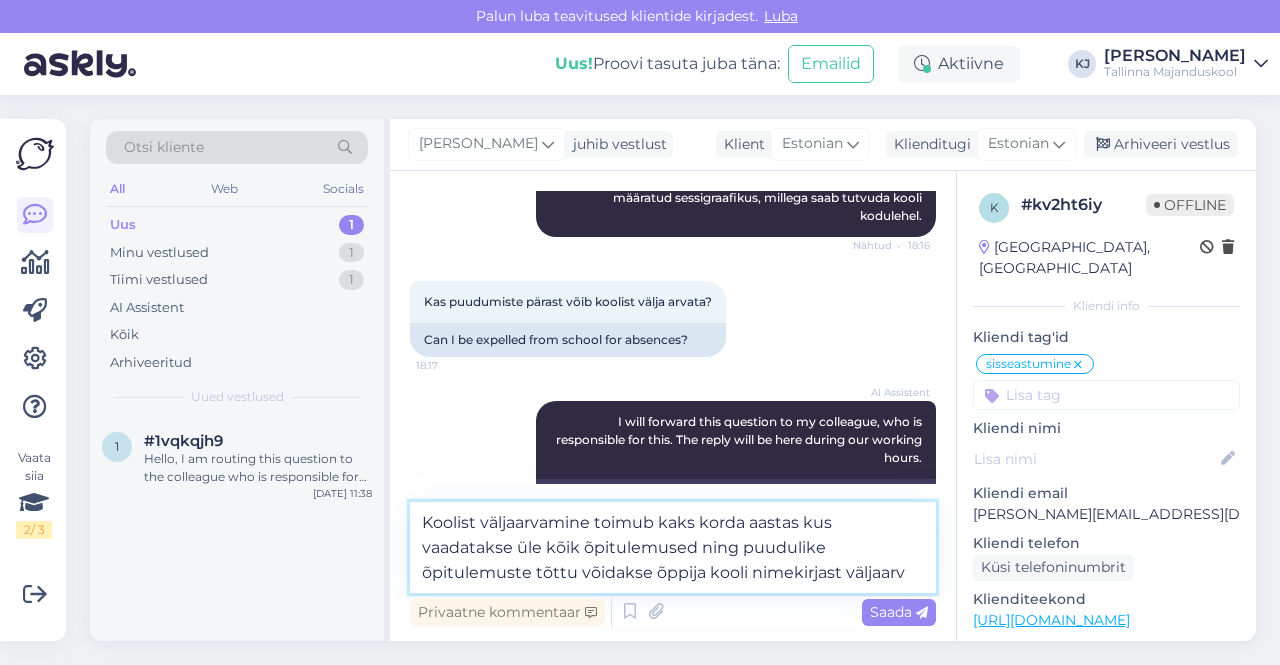 drag, startPoint x: 644, startPoint y: 578, endPoint x: 600, endPoint y: 581, distance: 44.102154 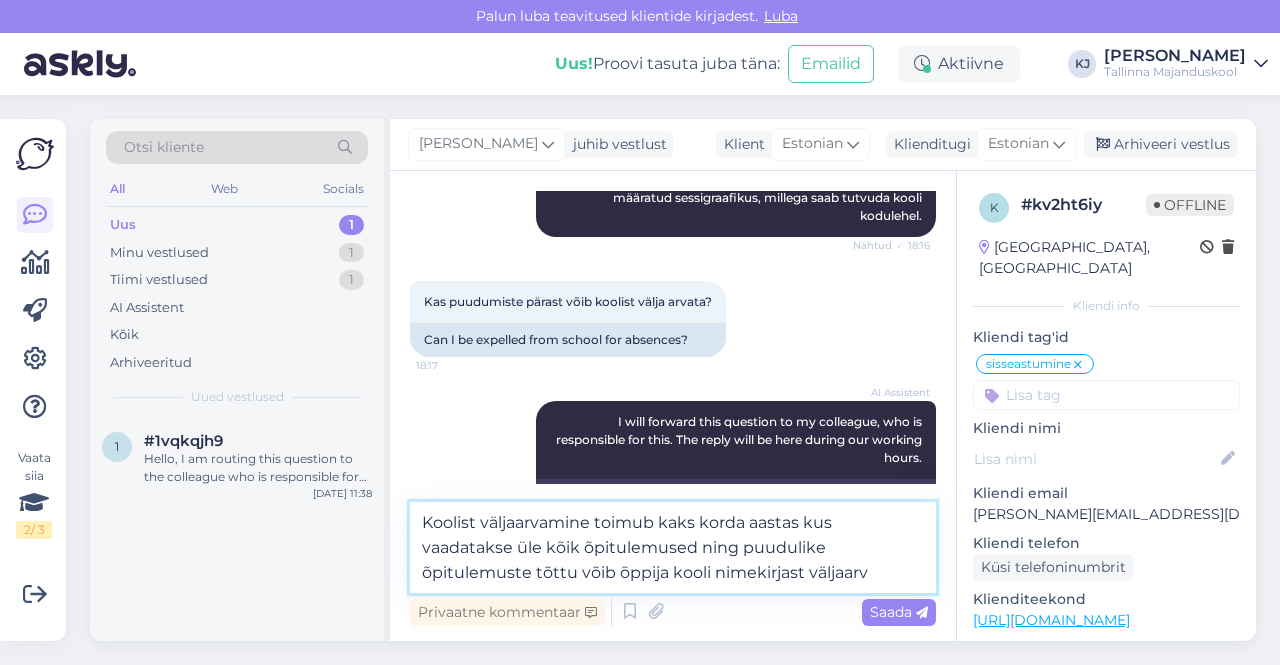 click on "Koolist väljaarvamine toimub kaks korda aastas kus vaadatakse üle kõik õpitulemused ning puudulike õpitulemuste tõttu võib õppija kooli nimekirjast väljaarv" at bounding box center [673, 547] 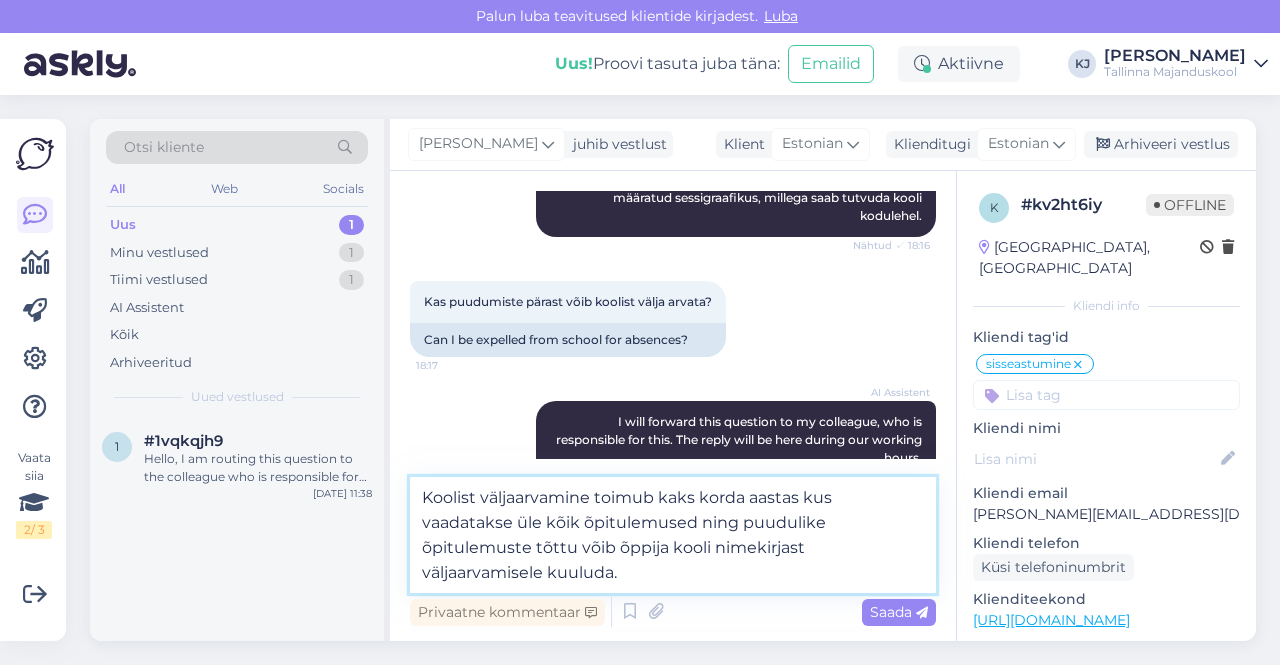 scroll, scrollTop: 1680, scrollLeft: 0, axis: vertical 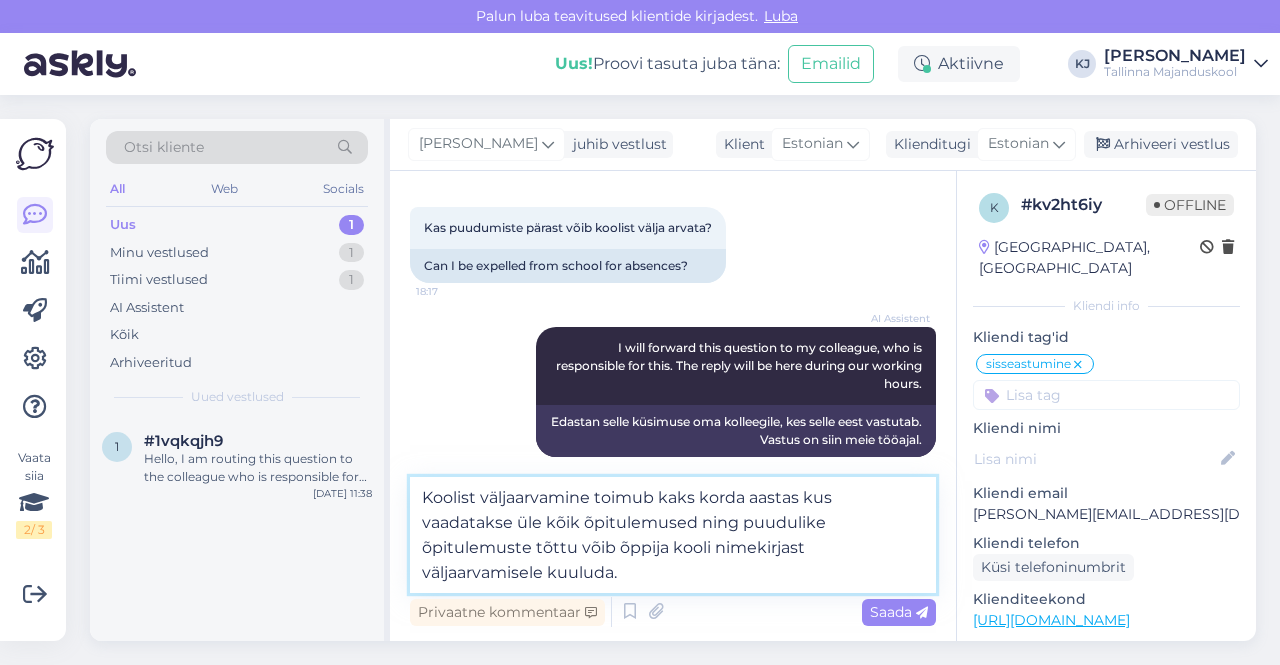 click on "Koolist väljaarvamine toimub kaks korda aastas kus vaadatakse üle kõik õpitulemused ning puudulike õpitulemuste tõttu võib õppija kooli nimekirjast väljaarvamisele kuuluda." at bounding box center [673, 535] 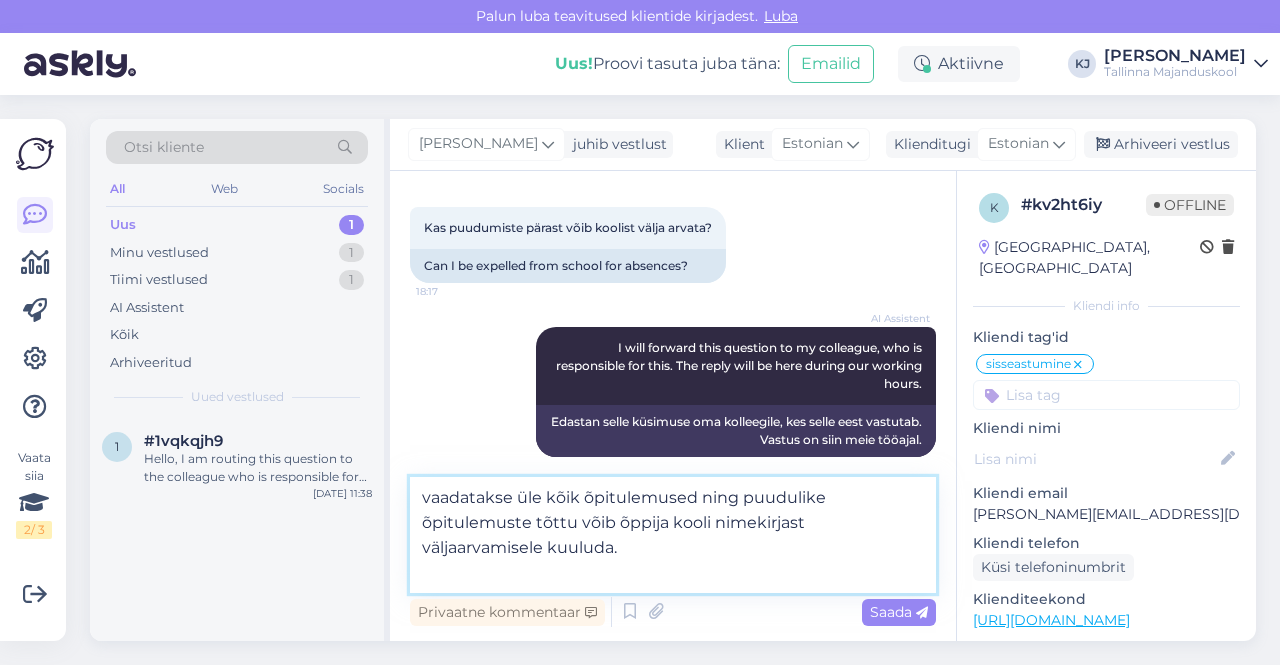 scroll, scrollTop: 1656, scrollLeft: 0, axis: vertical 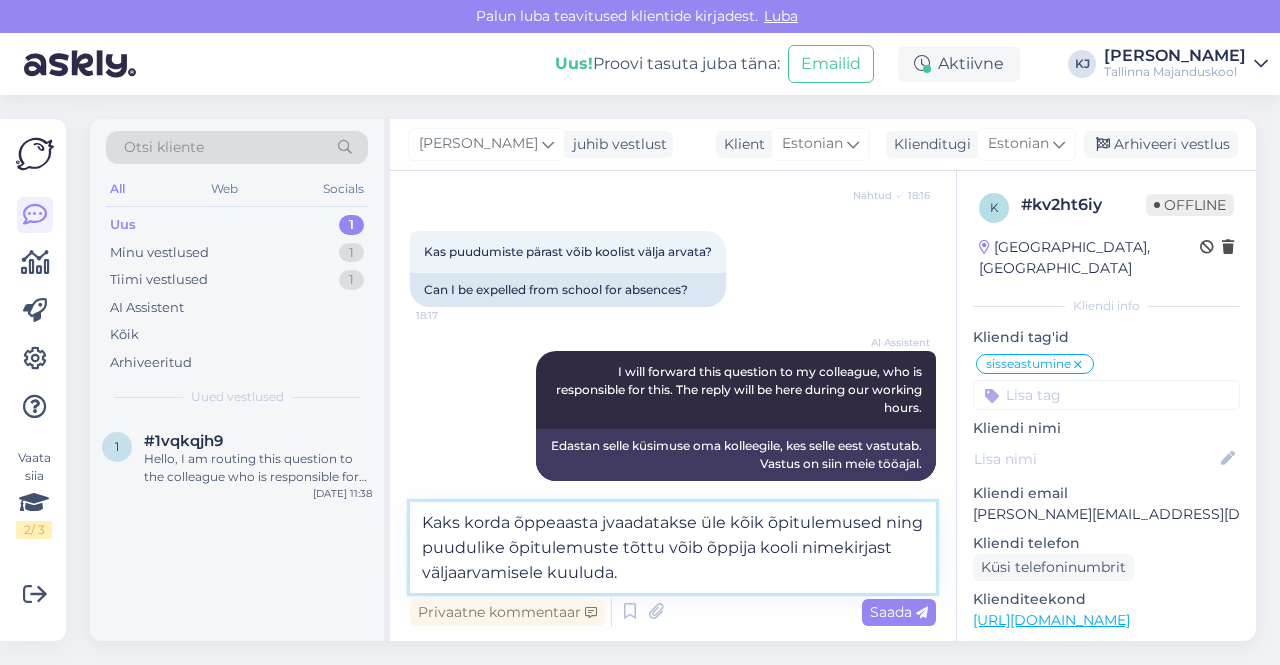 drag, startPoint x: 612, startPoint y: 521, endPoint x: 366, endPoint y: 534, distance: 246.34326 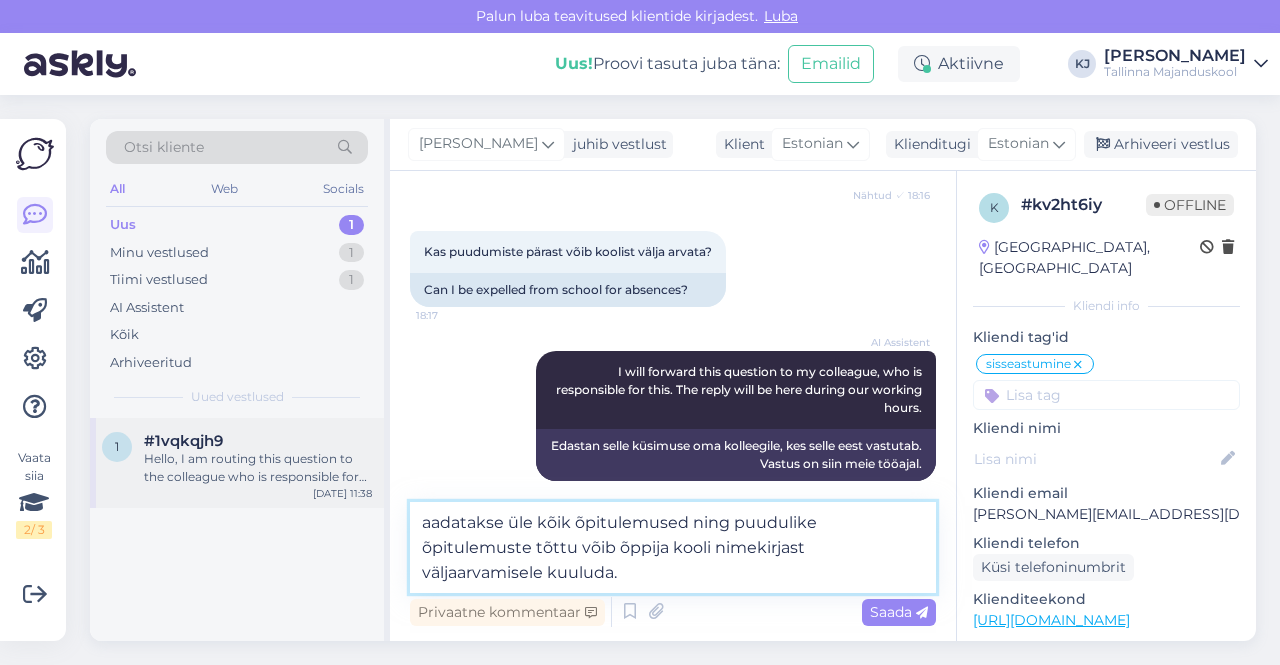drag, startPoint x: 584, startPoint y: 524, endPoint x: 208, endPoint y: 502, distance: 376.64307 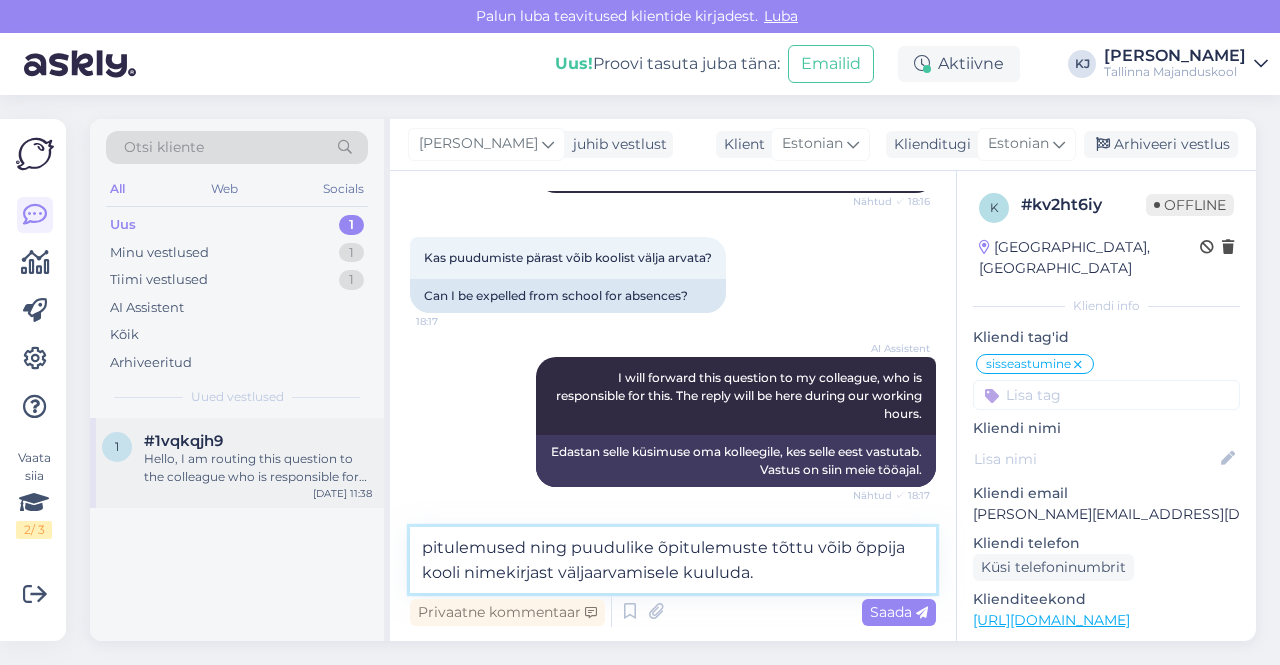 scroll, scrollTop: 1630, scrollLeft: 0, axis: vertical 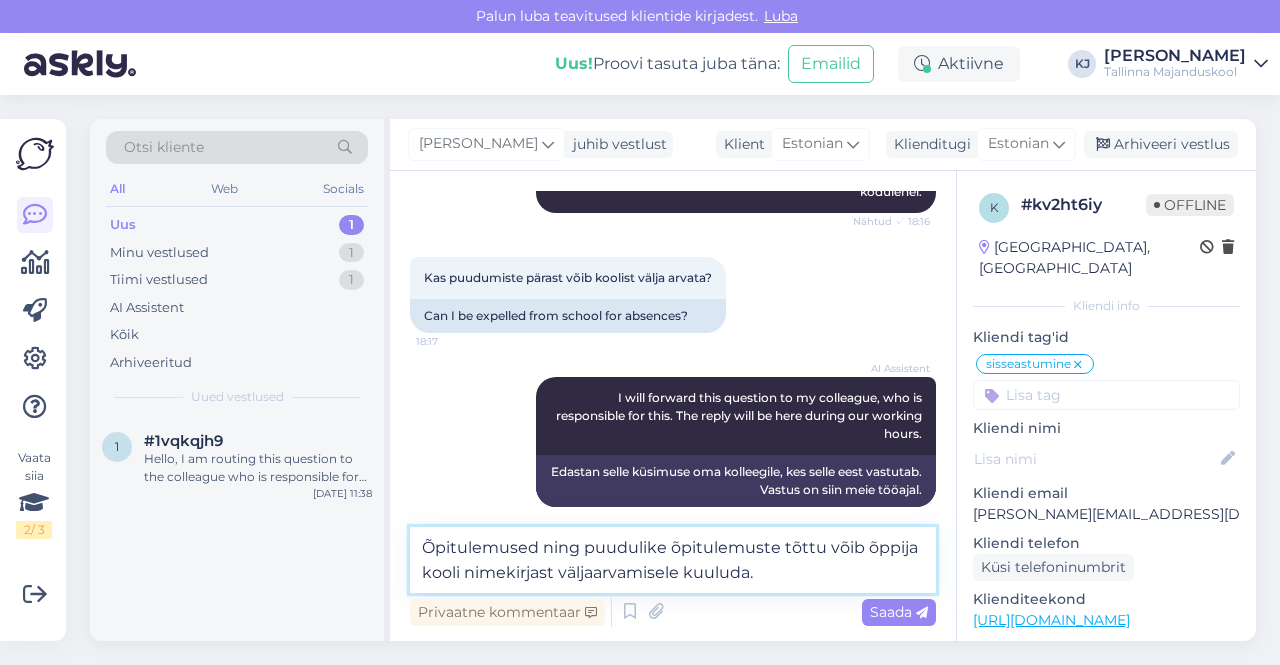 drag, startPoint x: 539, startPoint y: 550, endPoint x: 526, endPoint y: 542, distance: 15.264338 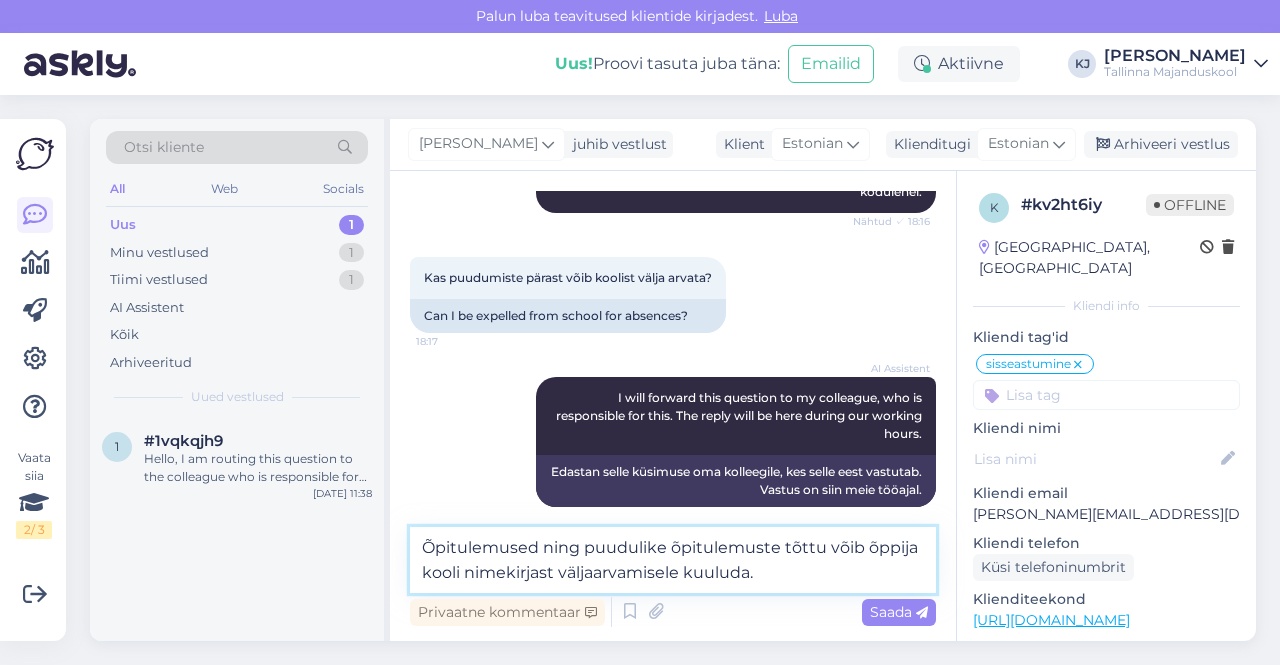 click on "Õpitulemused ning puudulike õpitulemuste tõttu võib õppija kooli nimekirjast väljaarvamisele kuuluda." at bounding box center (673, 560) 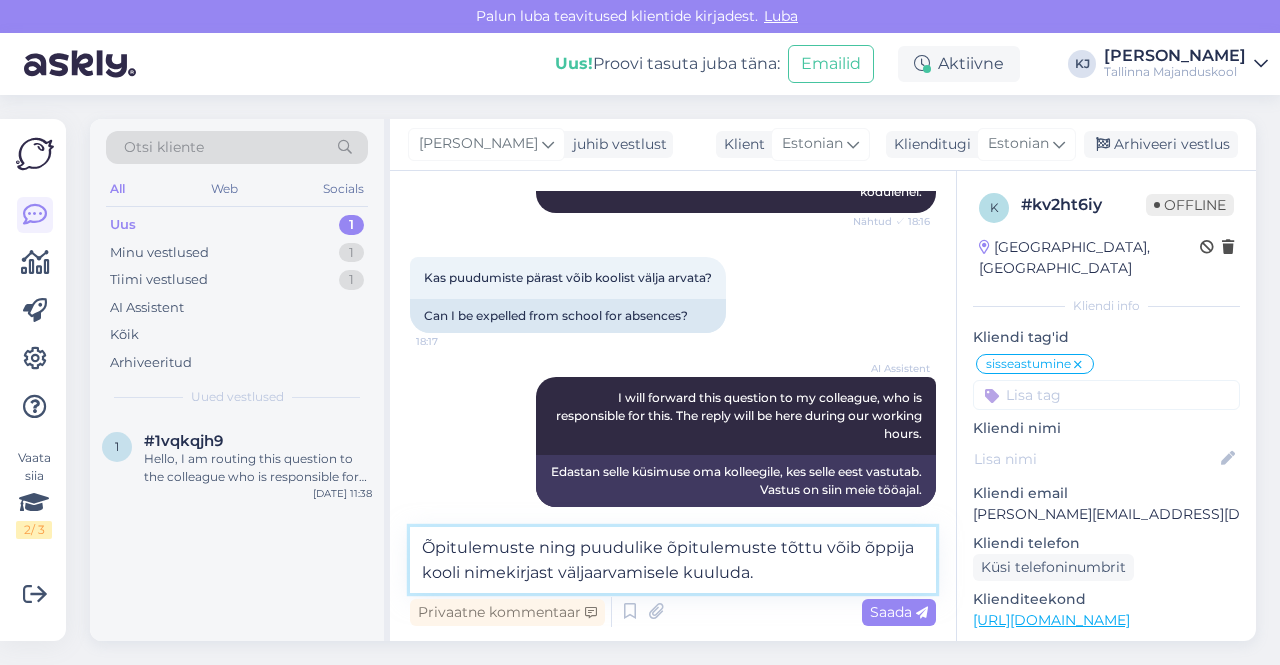 drag, startPoint x: 589, startPoint y: 555, endPoint x: 267, endPoint y: 550, distance: 322.03882 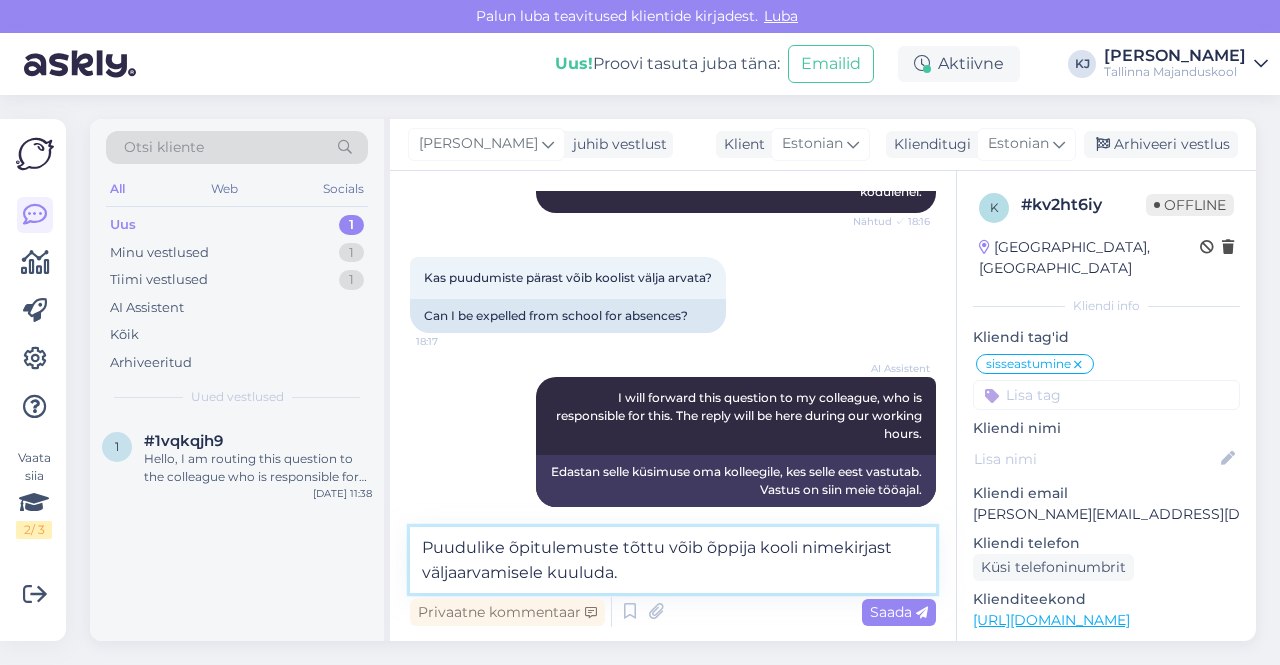 click on "Puudulike õpitulemuste tõttu võib õppija kooli nimekirjast väljaarvamisele kuuluda." at bounding box center [673, 560] 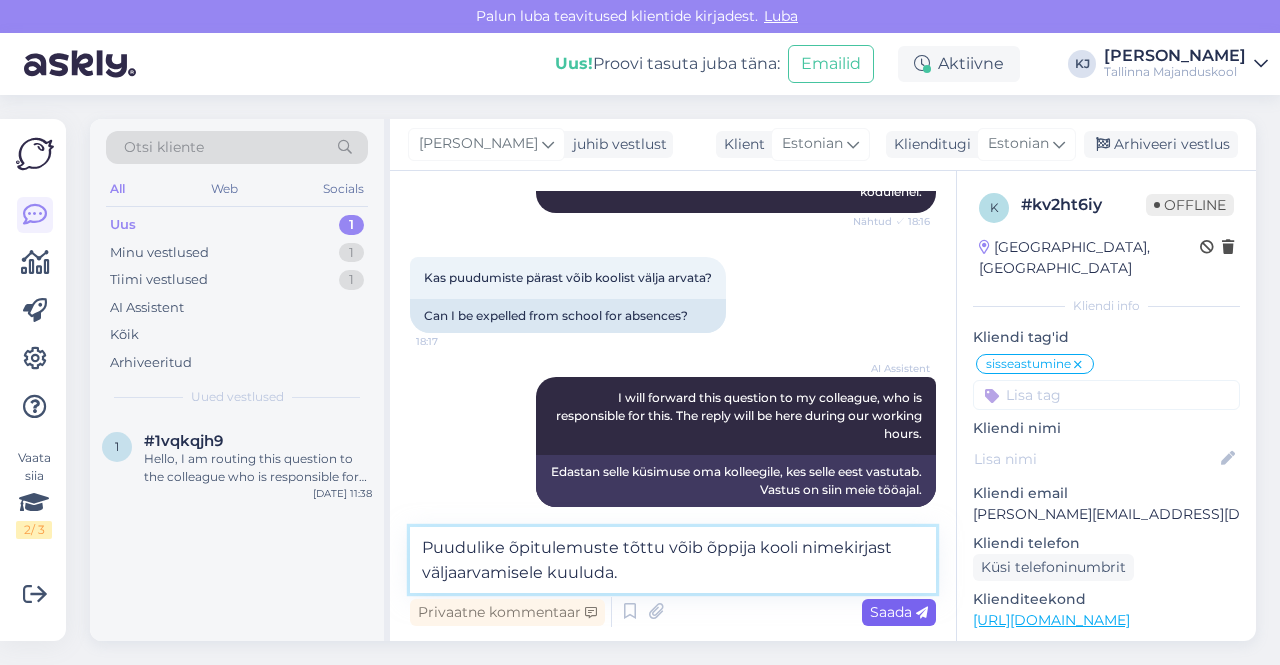 type on "Puudulike õpitulemuste tõttu võib õppija kooli nimekirjast väljaarvamisele kuuluda." 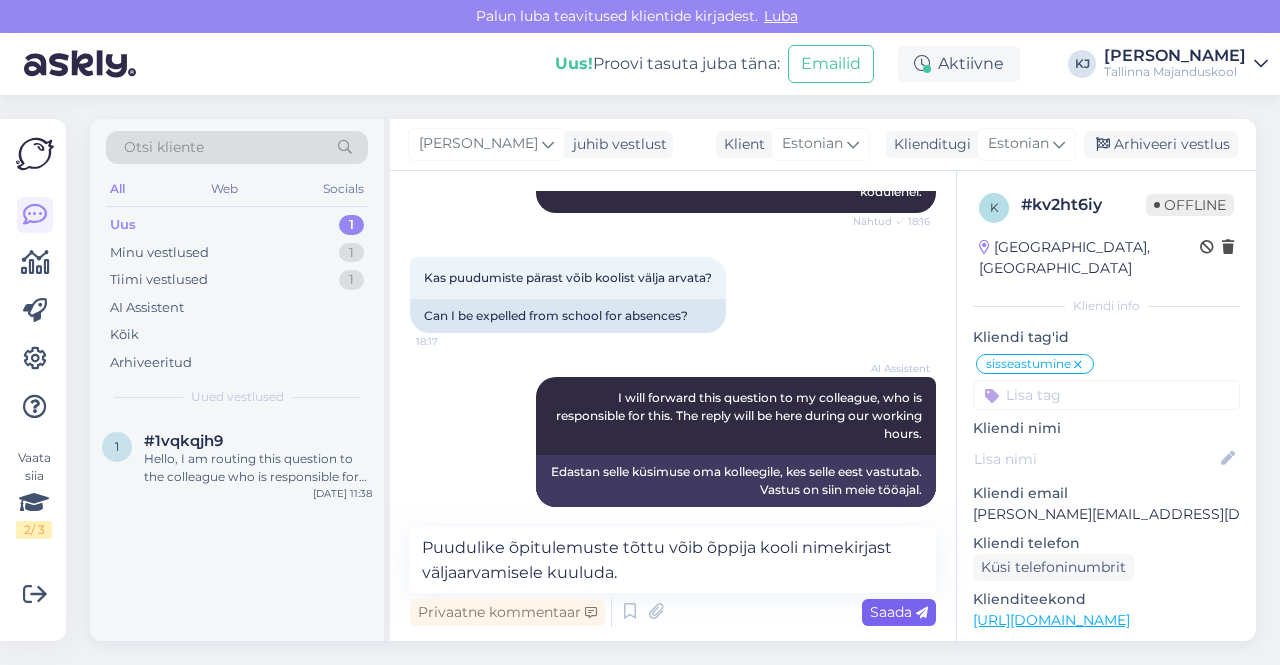 click on "Saada" at bounding box center (899, 612) 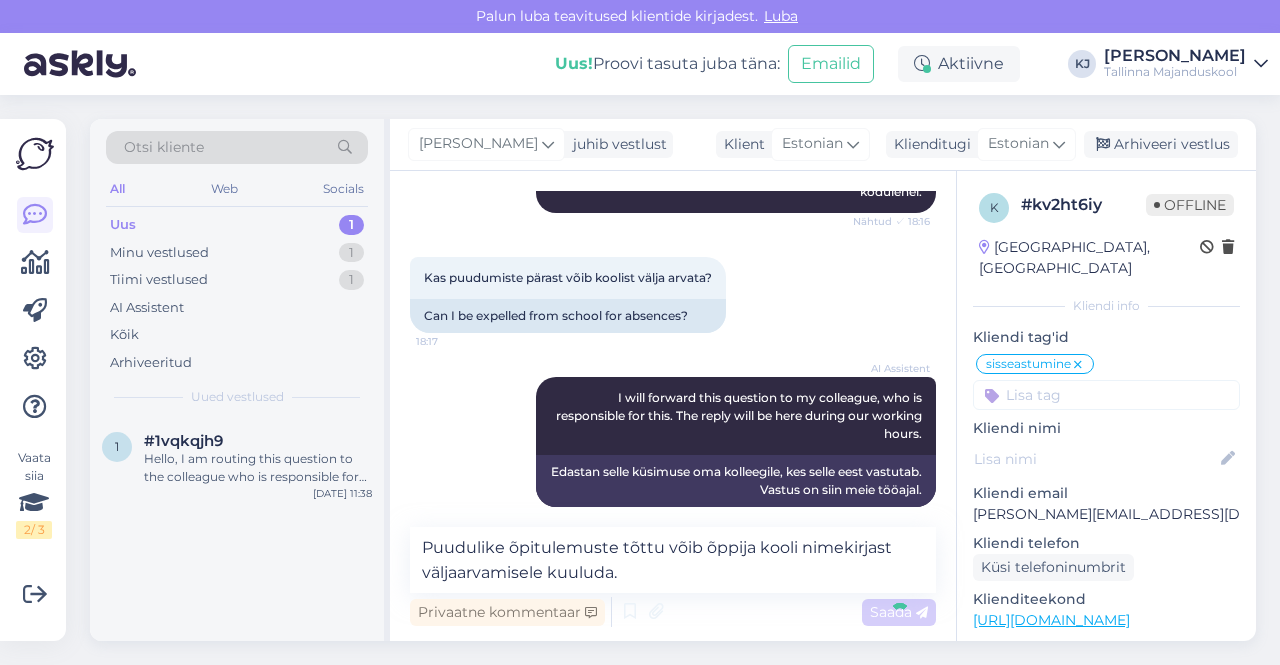 type 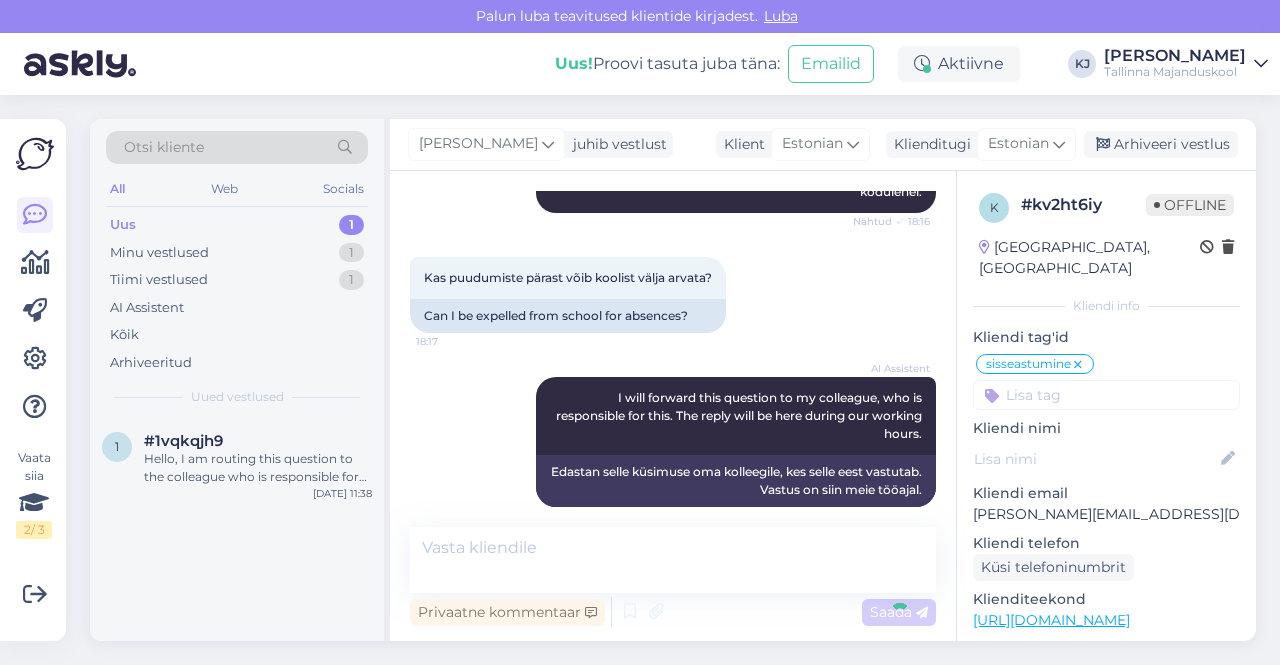 scroll, scrollTop: 1752, scrollLeft: 0, axis: vertical 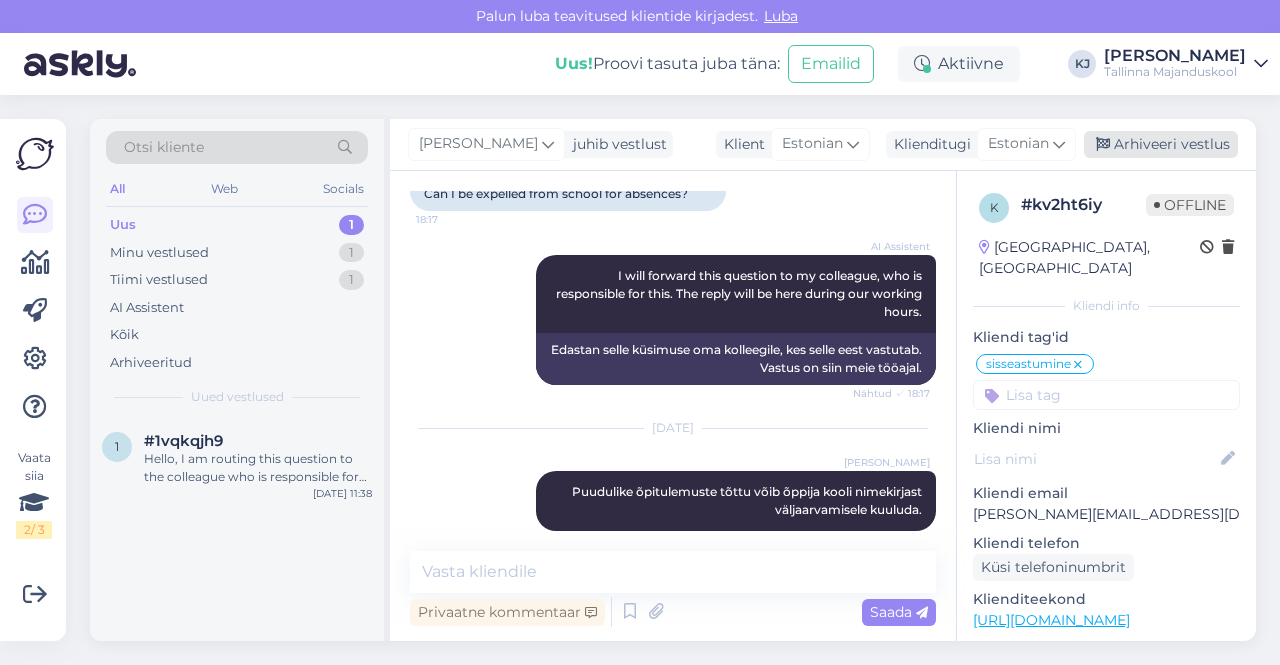 click on "Arhiveeri vestlus" at bounding box center [1161, 144] 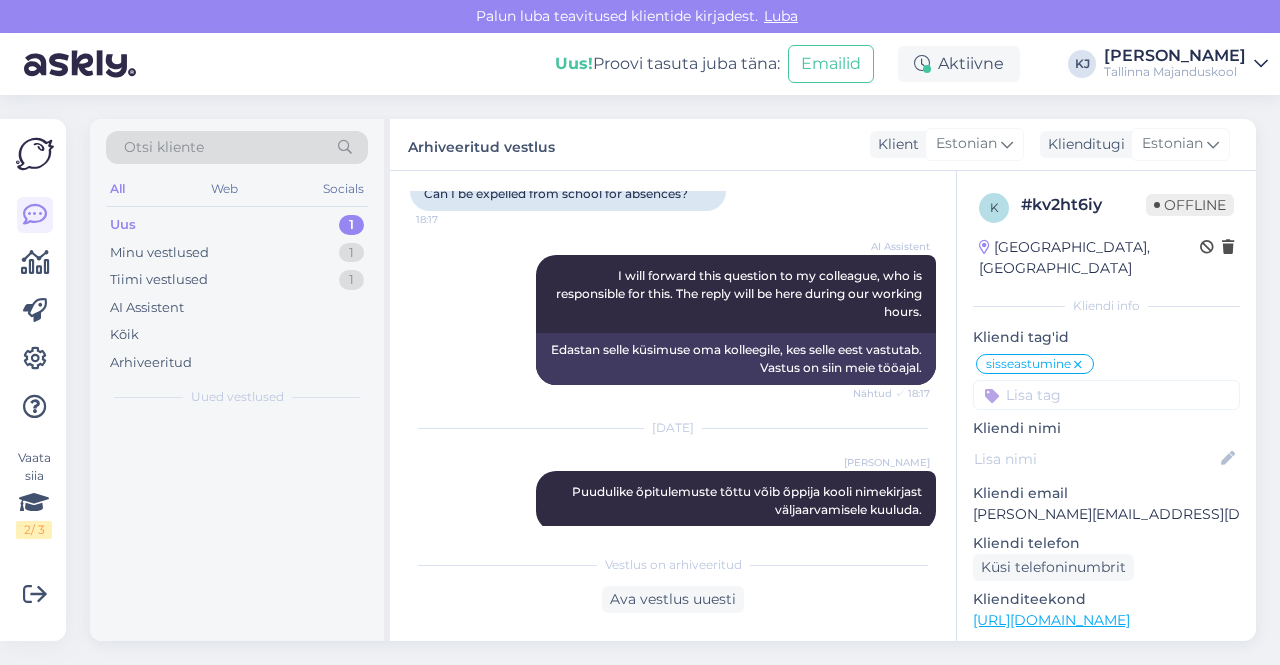 scroll, scrollTop: 1760, scrollLeft: 0, axis: vertical 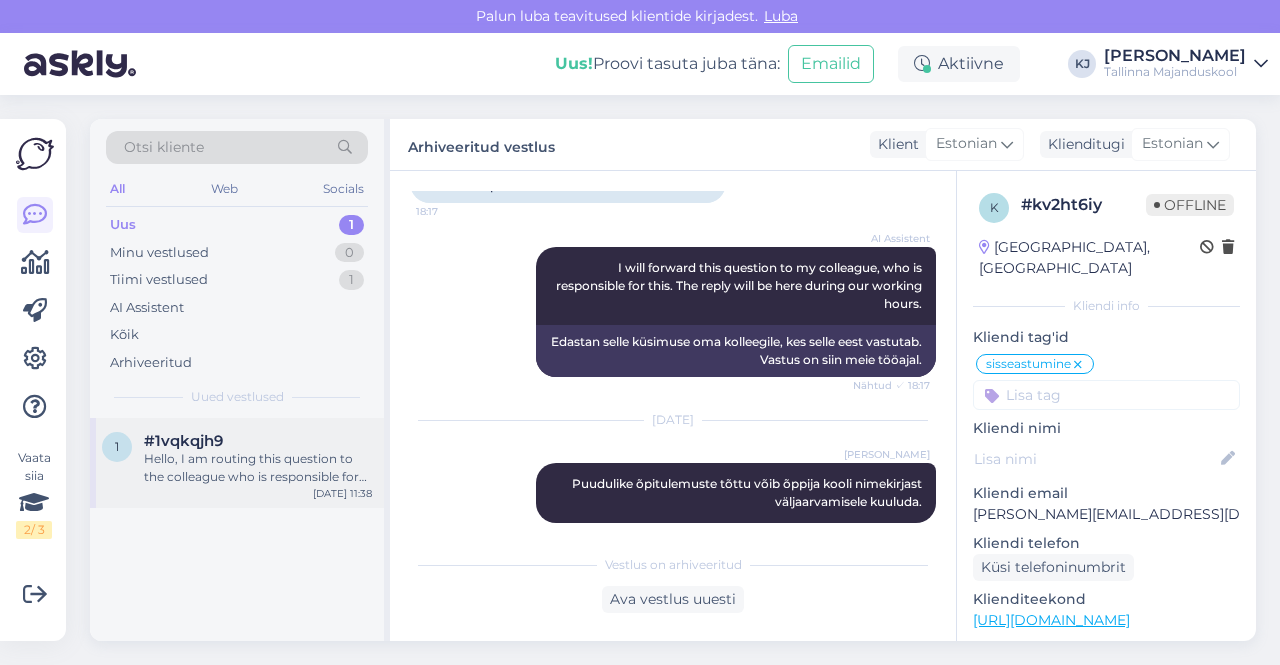 click on "#1vqkqjh9" at bounding box center [258, 441] 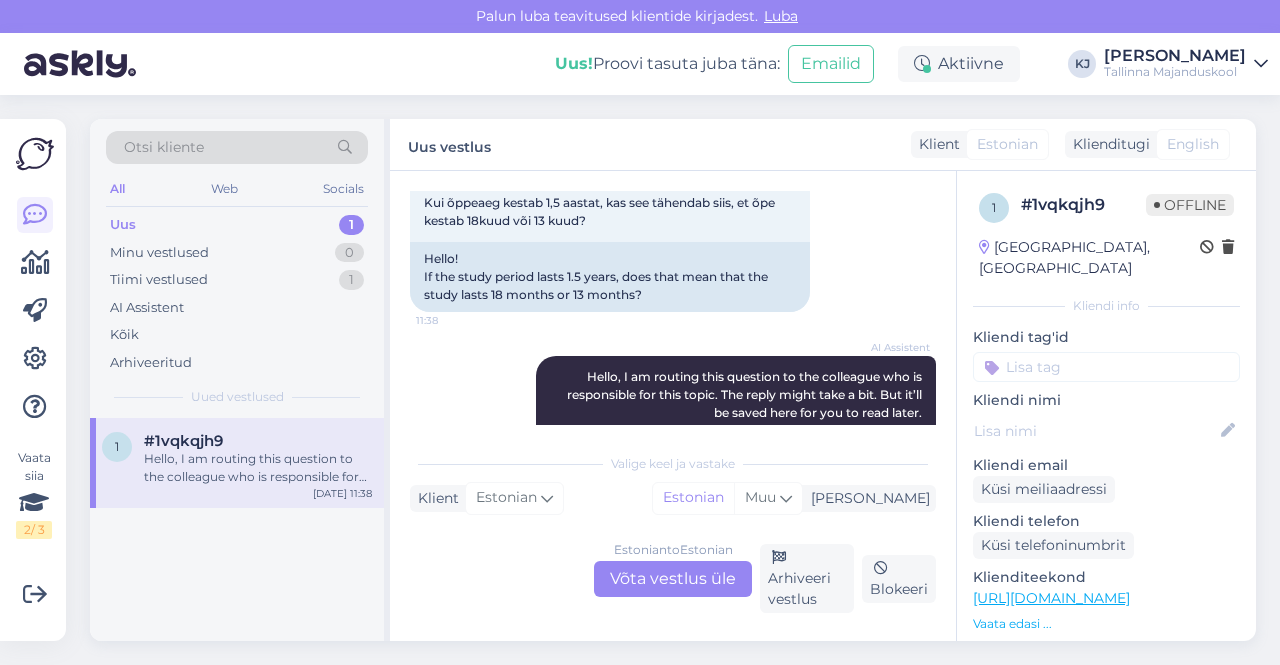 scroll, scrollTop: 33, scrollLeft: 0, axis: vertical 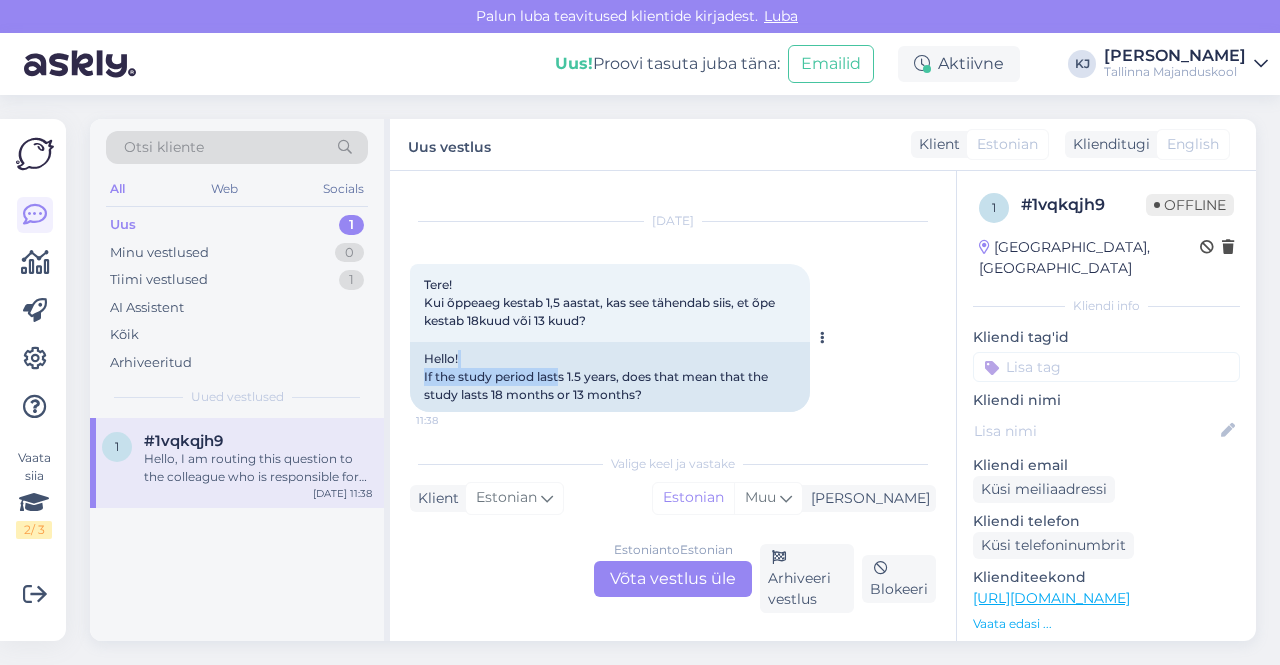 drag, startPoint x: 562, startPoint y: 376, endPoint x: 544, endPoint y: 366, distance: 20.59126 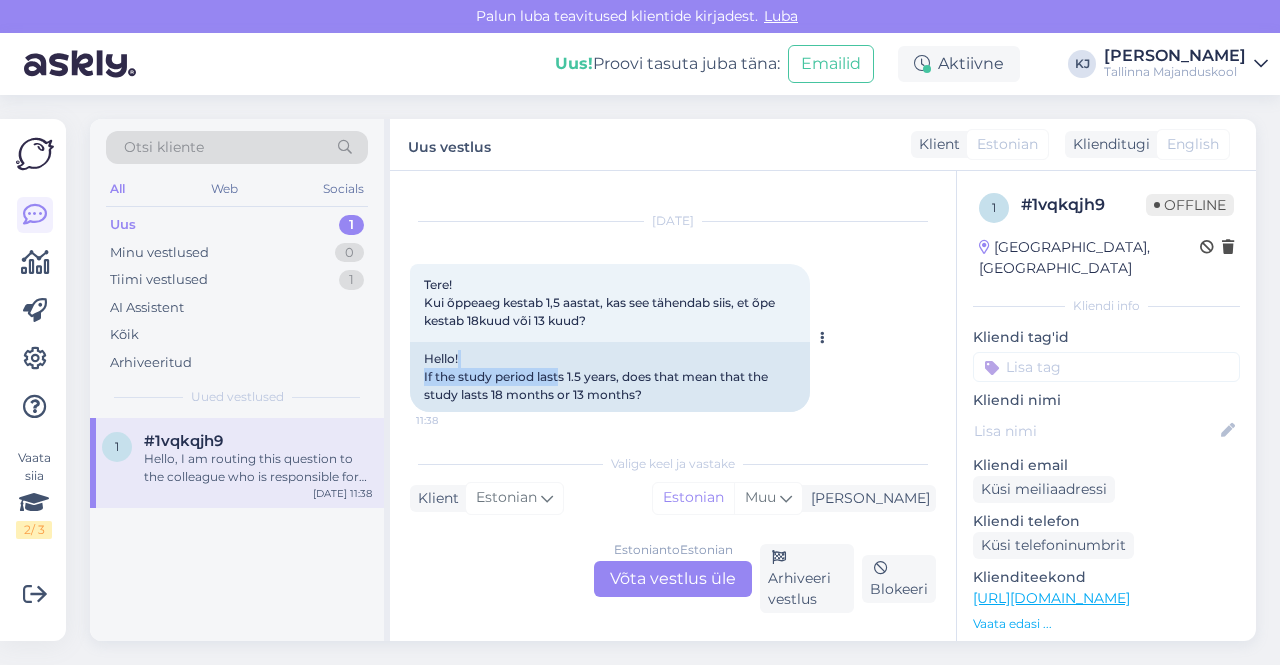 click on "Hello!
If the study period lasts 1.5 years, does that mean that the study lasts 18 months or 13 months?" at bounding box center (610, 377) 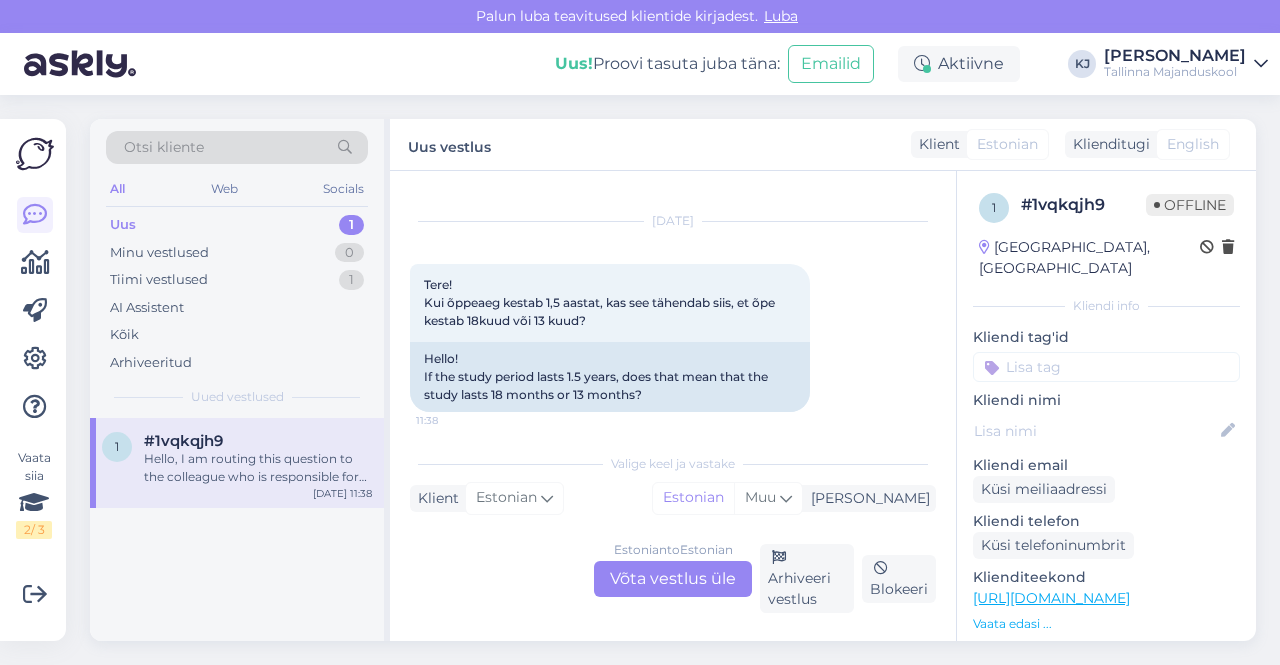 click on "Estonian  to  Estonian Võta vestlus üle" at bounding box center [673, 579] 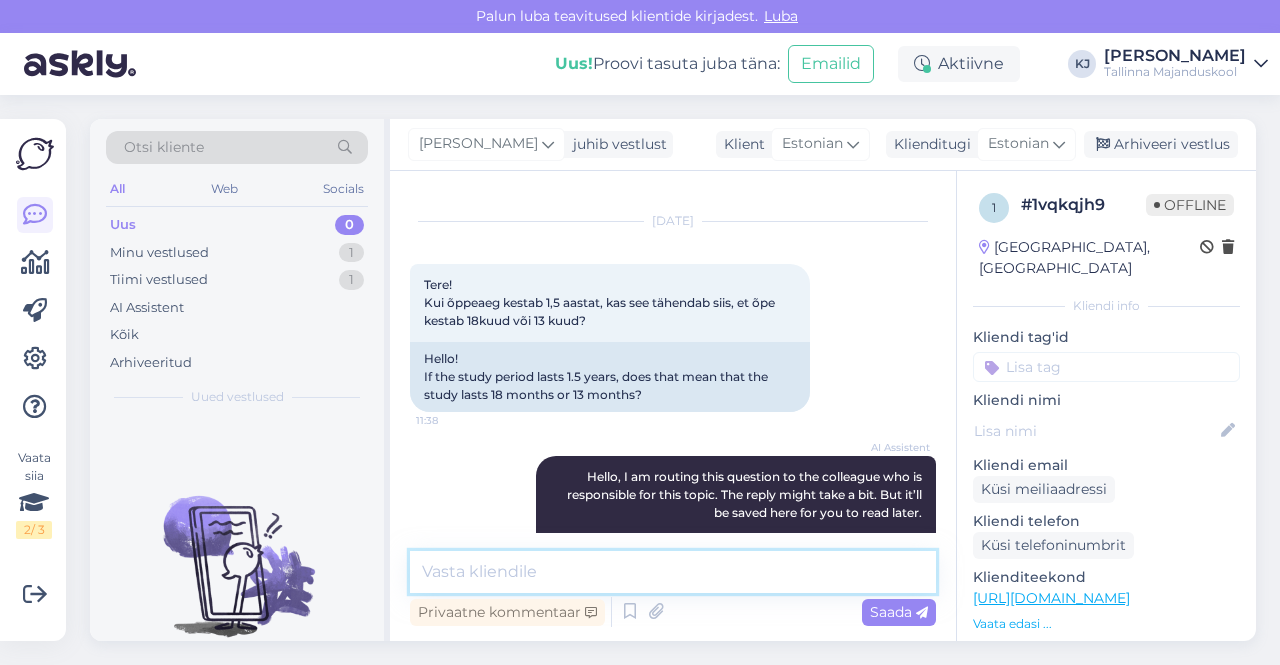 click at bounding box center (673, 572) 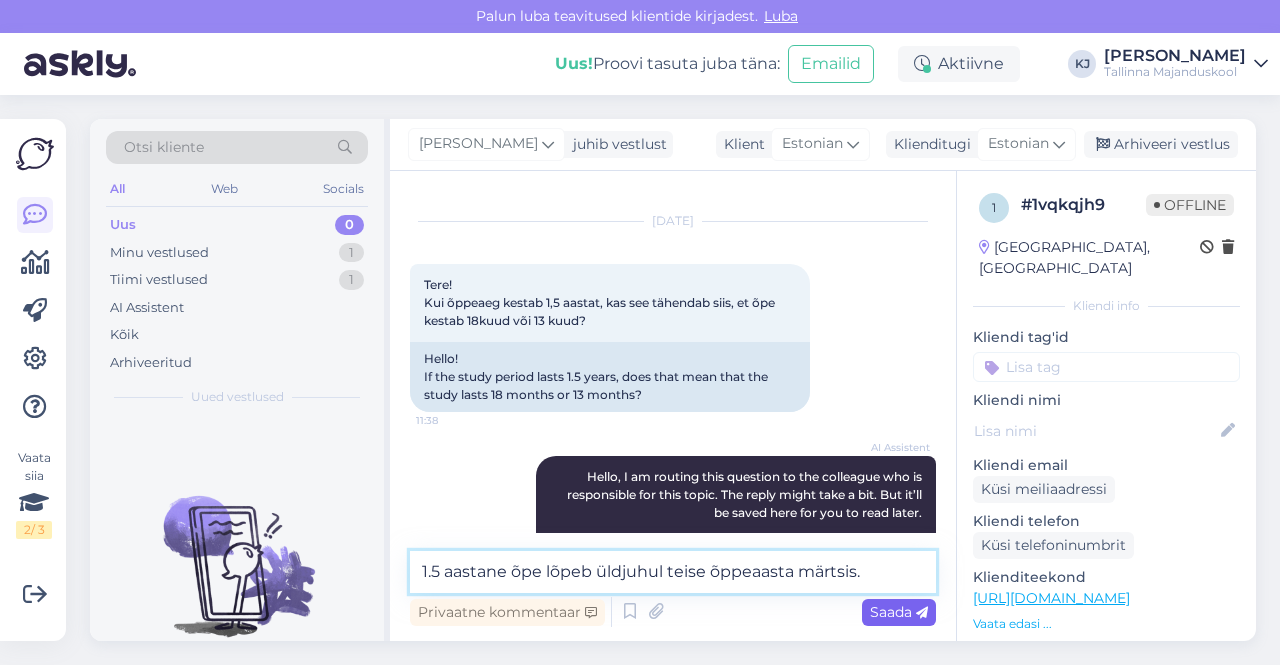 type on "1.5 aastane õpe lõpeb üldjuhul teise õppeaasta märtsis." 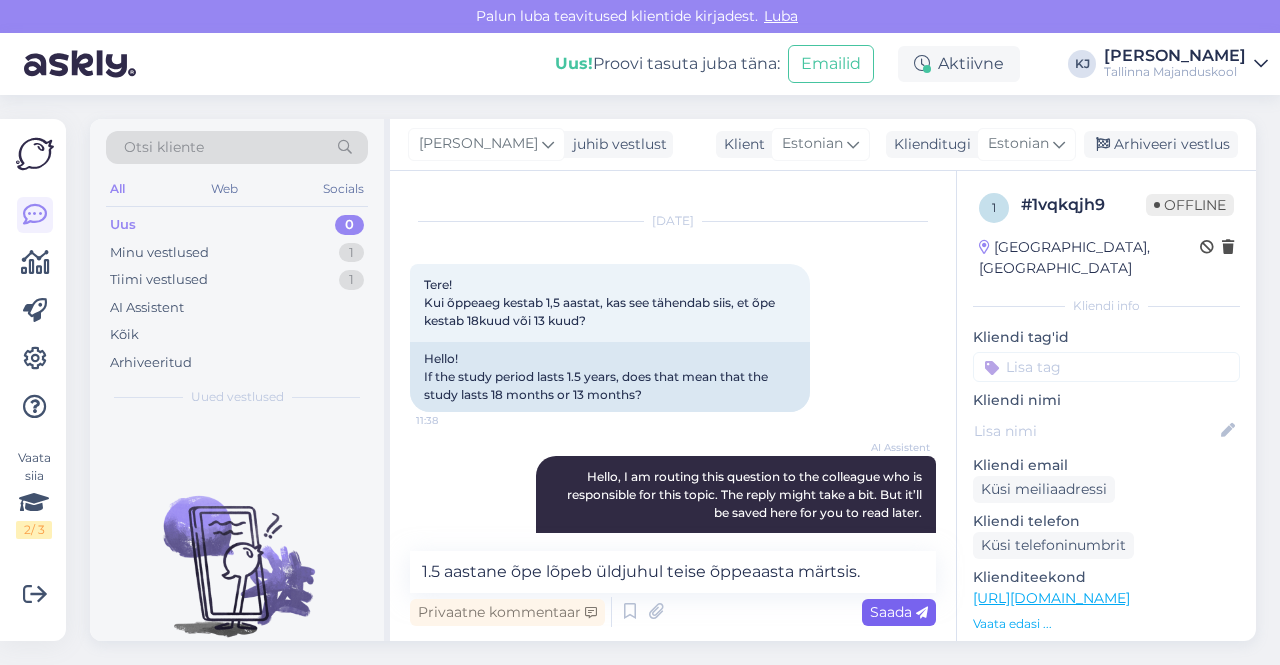 click on "Saada" at bounding box center (899, 612) 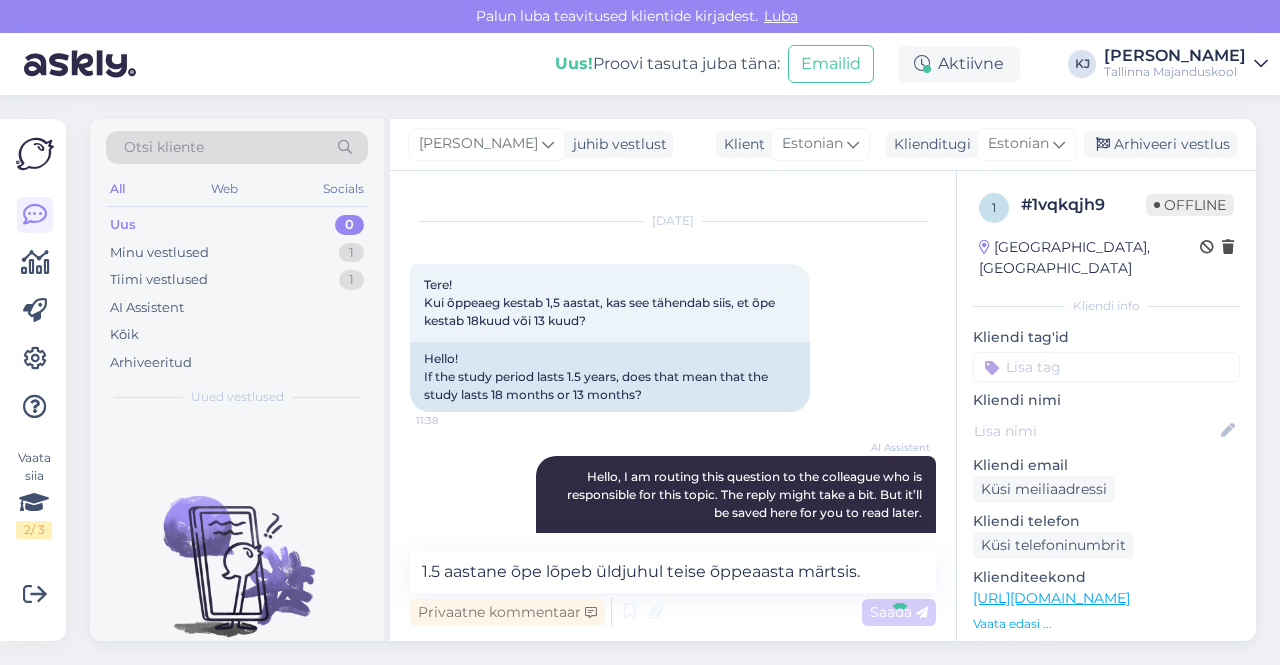type 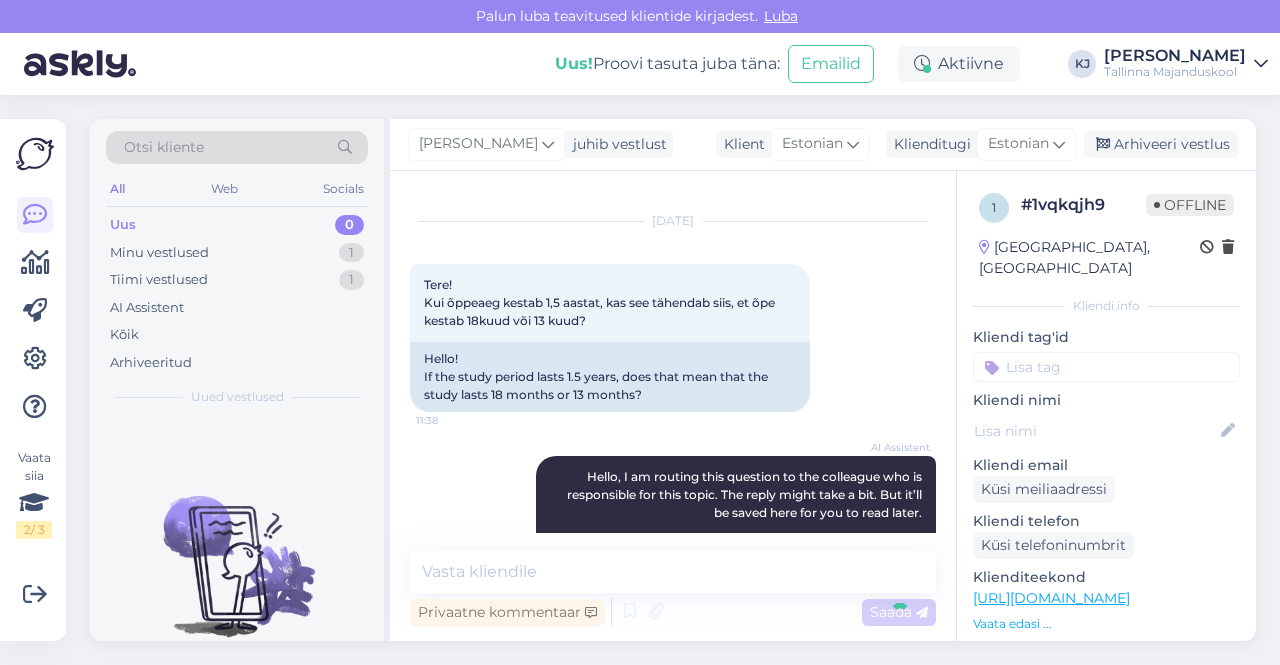 scroll, scrollTop: 253, scrollLeft: 0, axis: vertical 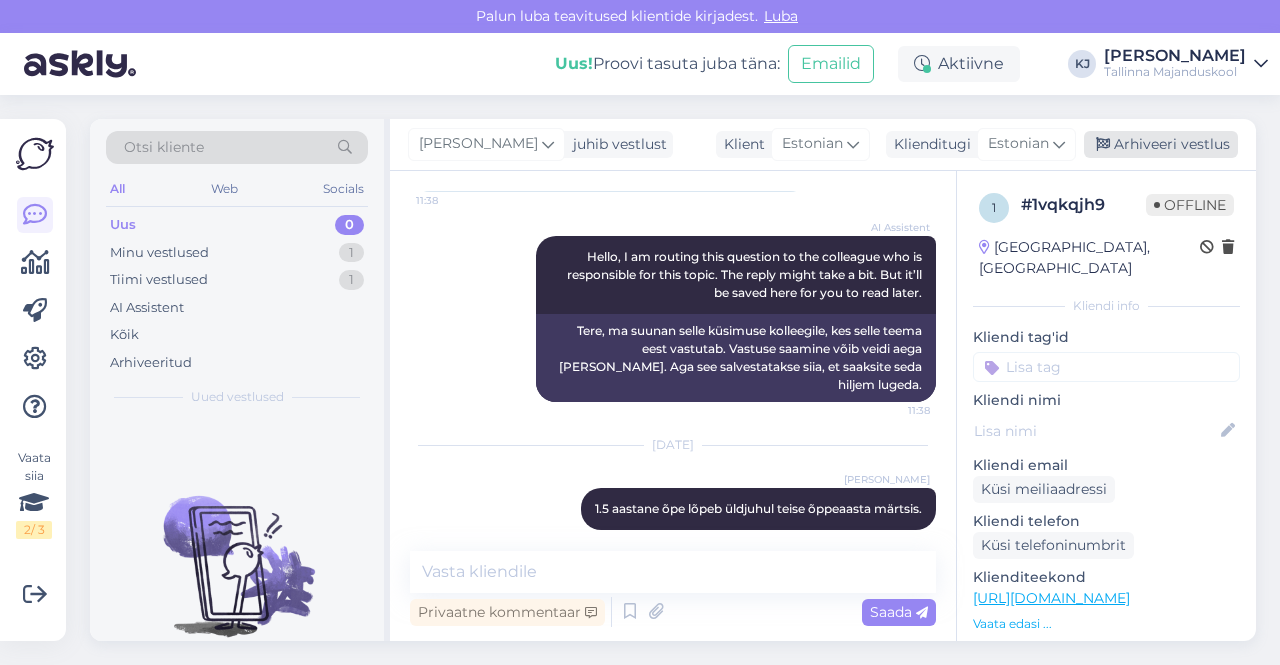 click on "Arhiveeri vestlus" at bounding box center (1161, 144) 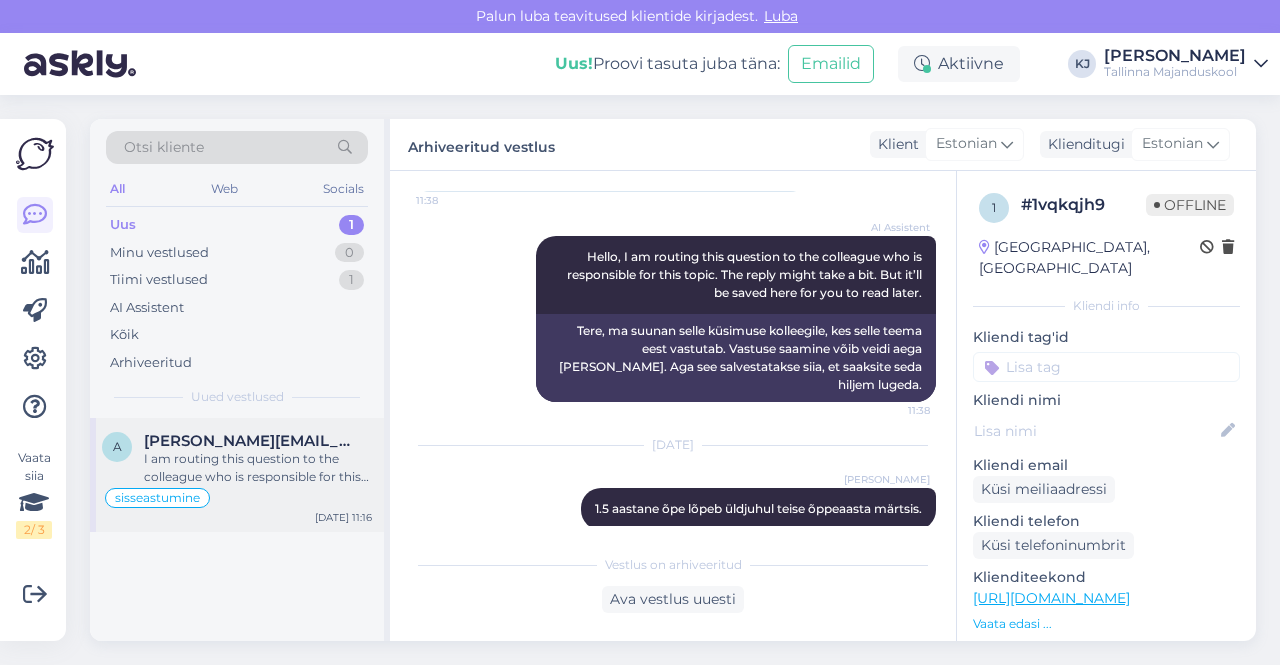 click on "I am routing this question to the colleague who is responsible for this topic. The reply might take a bit. But it’ll be saved here for you to read later." at bounding box center (258, 468) 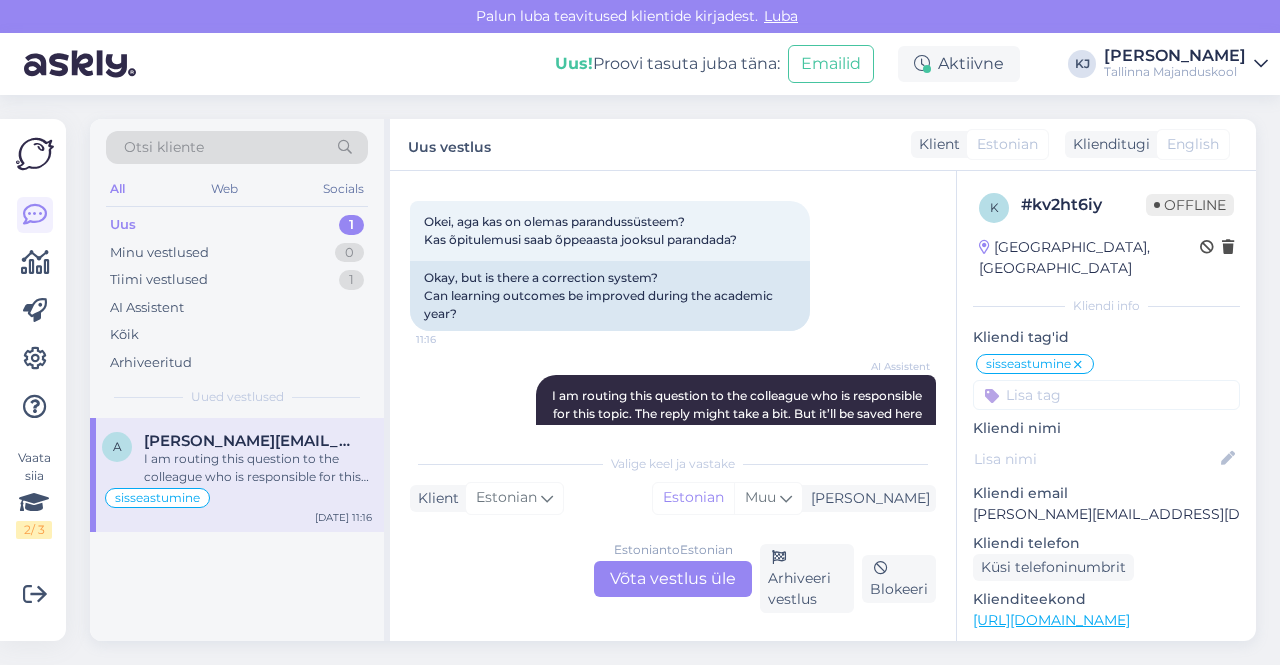 scroll, scrollTop: 2026, scrollLeft: 0, axis: vertical 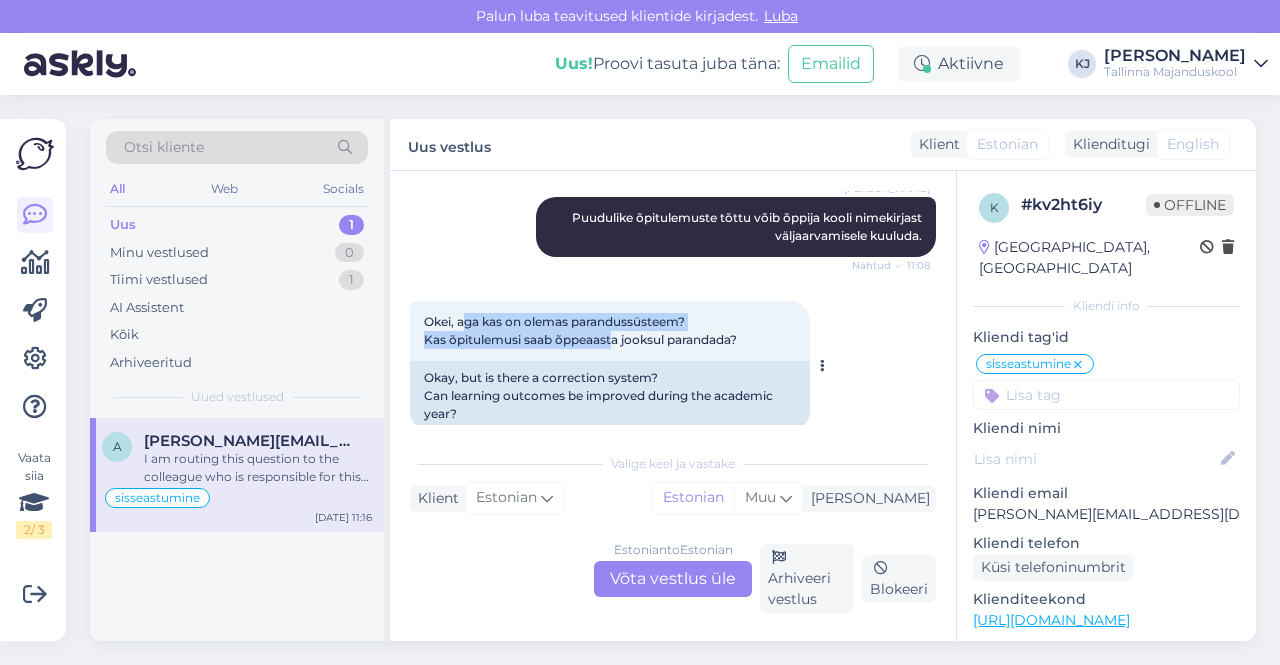 drag, startPoint x: 480, startPoint y: 304, endPoint x: 614, endPoint y: 317, distance: 134.62912 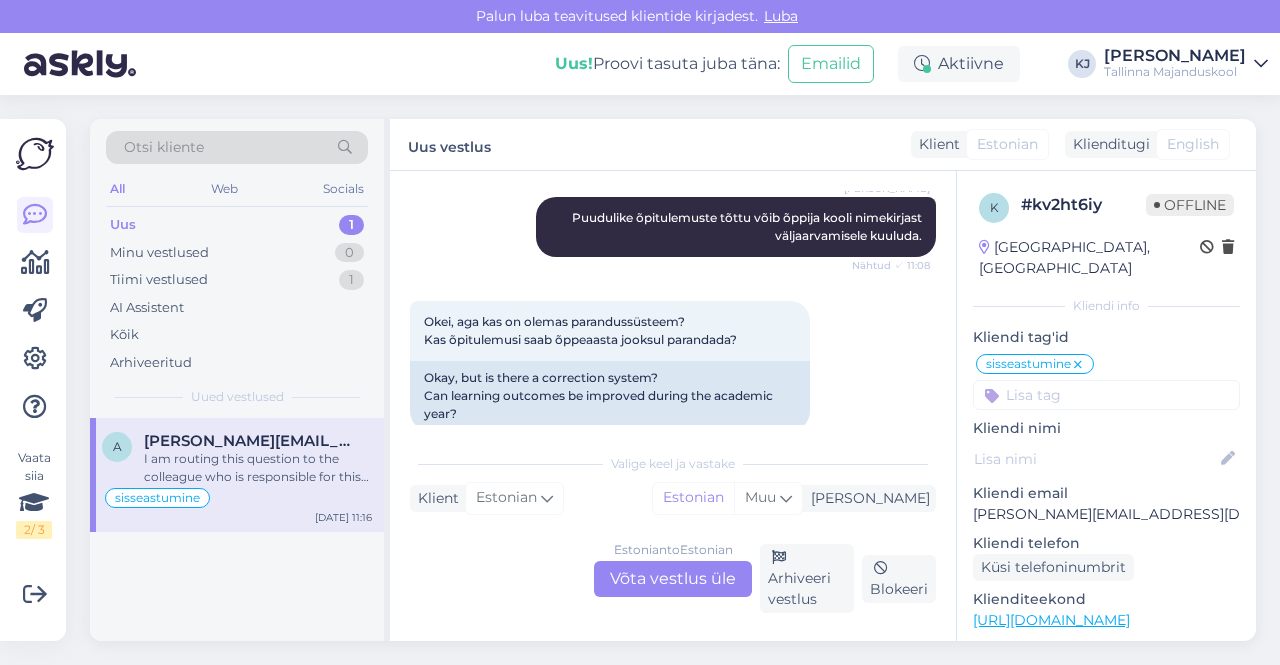 click on "Estonian  to  Estonian Võta vestlus üle" at bounding box center (673, 579) 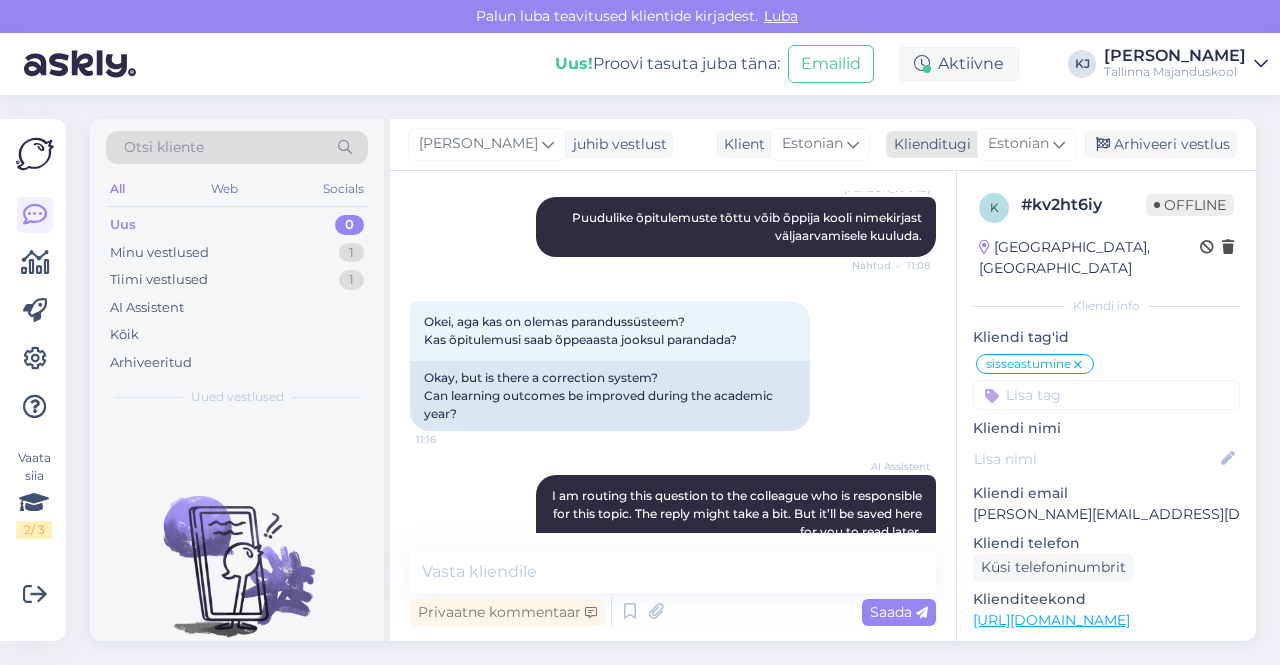 scroll, scrollTop: 2118, scrollLeft: 0, axis: vertical 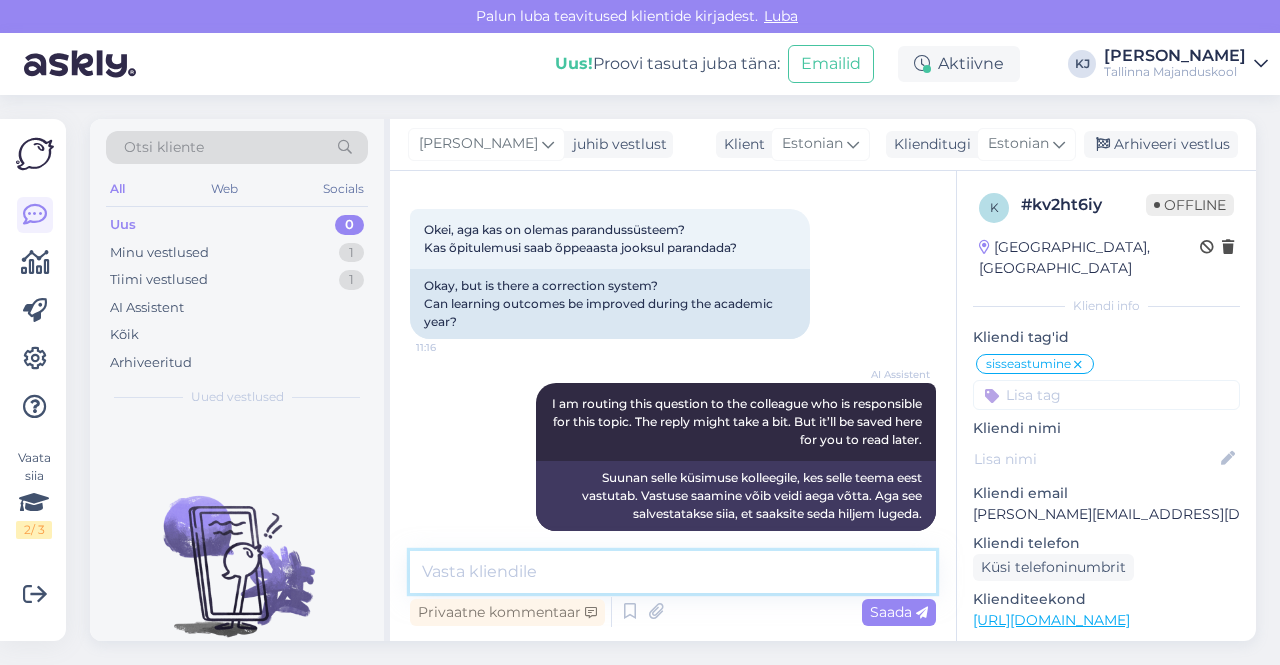 click at bounding box center [673, 572] 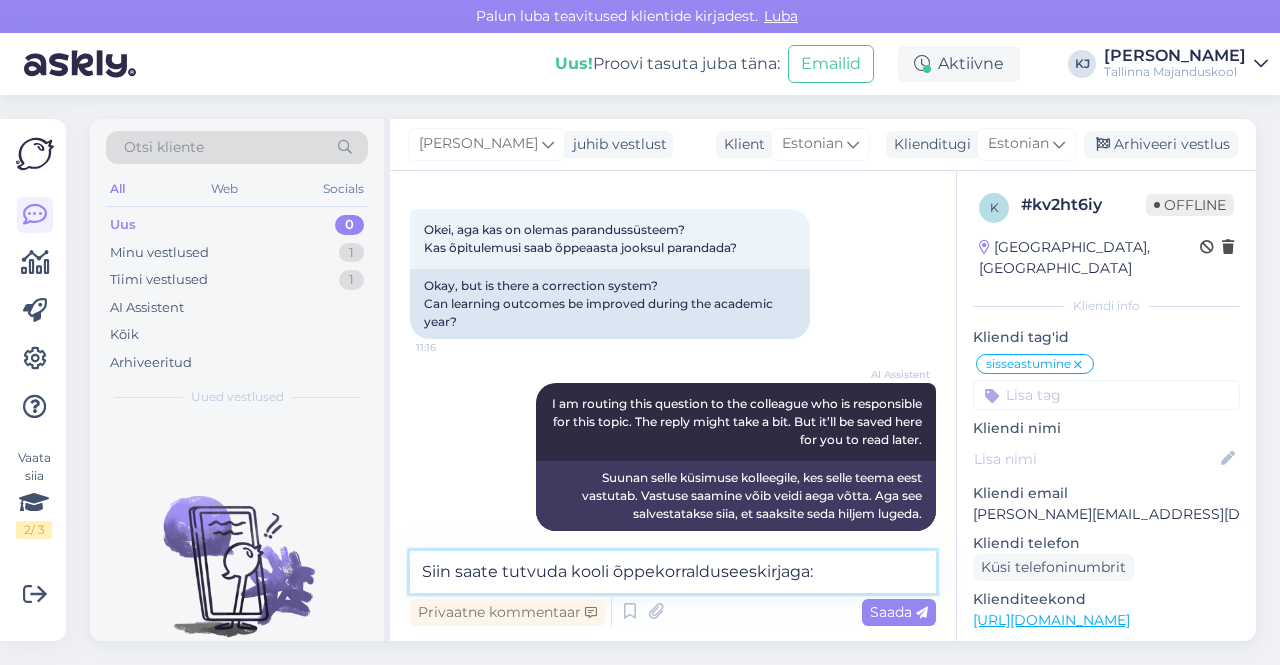 paste on "[URL][DOMAIN_NAME]" 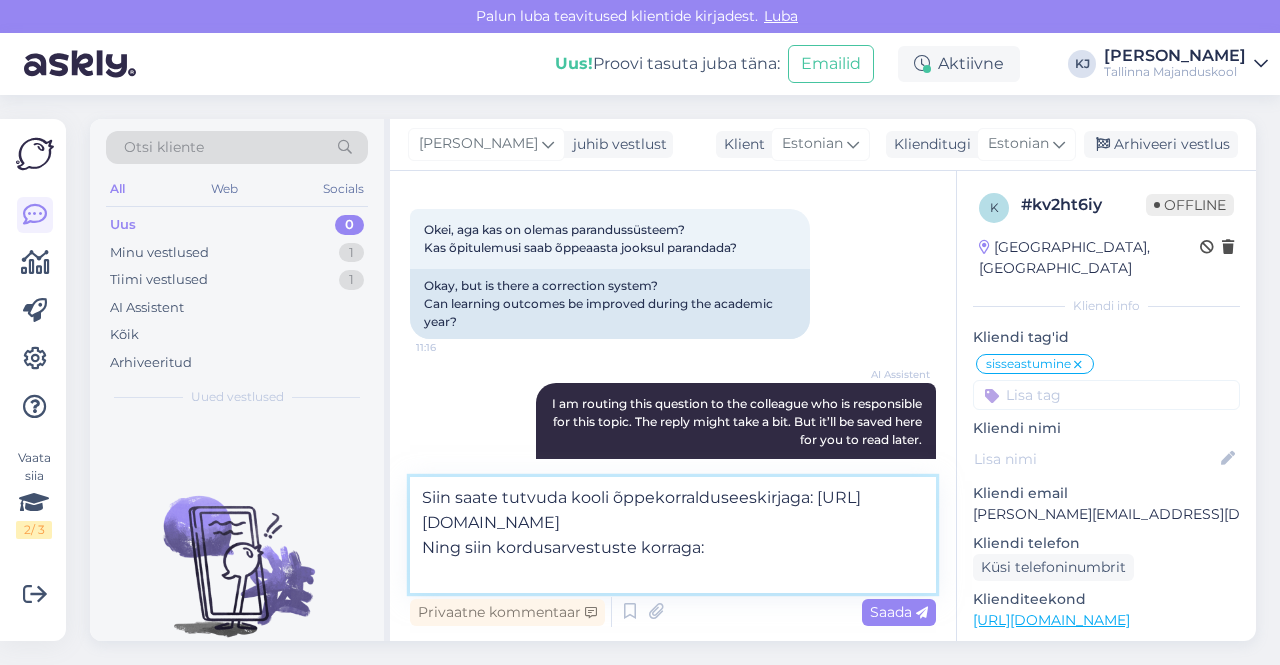 drag, startPoint x: 745, startPoint y: 581, endPoint x: 402, endPoint y: 572, distance: 343.11804 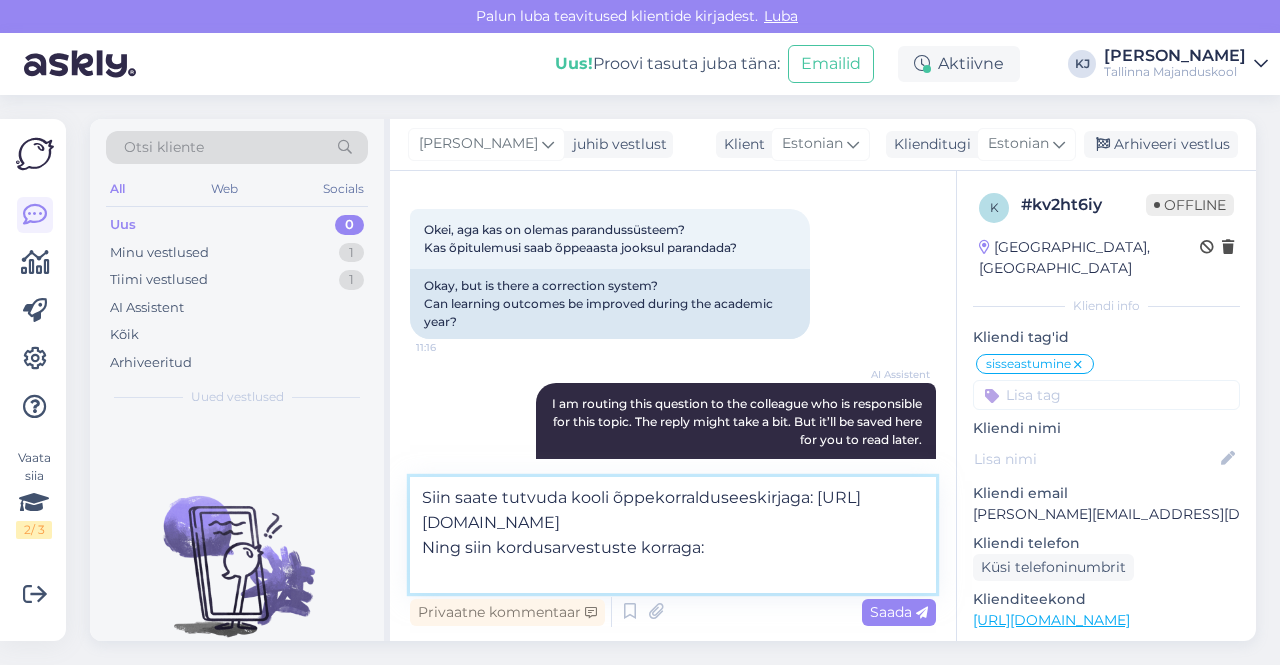 click on "Vestlus algas [DATE] Sooviksin teada, kus saaks näha 5. [PERSON_NAME] vastuvõtutestide näiteid või eelmiste aastate teste. Samuti on mul küsimus, miks personalispetsialisti erialale 2025/2026. õppeaastal ei ole ette nähtud õhtust õpet kell 17.15–21.00, [PERSON_NAME] ainult sessioonõpe (lisan foto, [PERSON_NAME] [PERSON_NAME] info võtsin).
Ette tänades vastuse eest!
23:31  23:31  [DATE] [PERSON_NAME] Hamburg Tere! Personalispetsialisti erialale võetakse uuel õppeaastal õppima 30 õppekohale ainult sessioonõppesse st õhtust õpperühma ei avata. Nähtud ✓ 8:30  Okeii 8:52  Aitäh! 8:52  Kus  saaks näha 5. [PERSON_NAME] vastuvõtutestide näiteid või eelmiste aastate teste? 8:53  [PERSON_NAME] Hamburg Test on sisseastumiseks 2025/2026 kõikidele Tallinna Majanduskooli sisseastuvatele kandidaatidele ühesugune [PERSON_NAME] sellist vastuvõtutesti esmakordselt. Test on valikvastustega ja puudutab üldteadmisi. Nähtud ✓ 8:56  Kas võib teada, millest see koosneb ja kuidas selleks valmistuda? 9:06  [PERSON_NAME] Hamburg [DATE]" at bounding box center [673, 406] 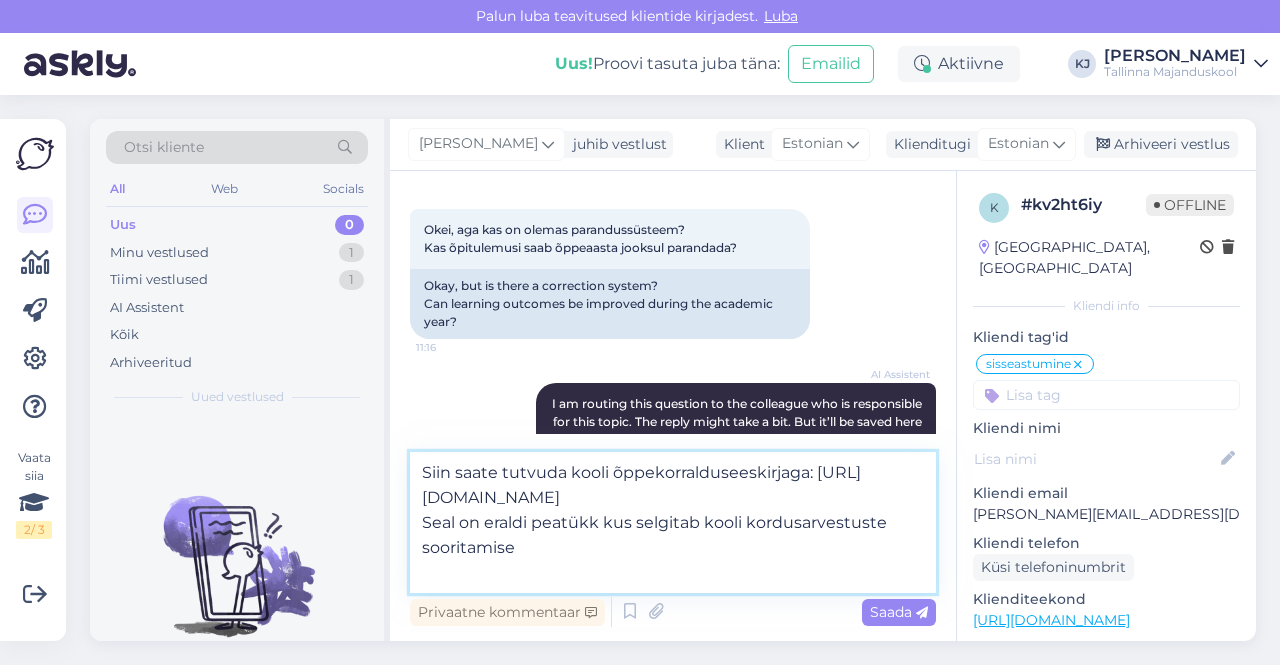 drag, startPoint x: 632, startPoint y: 549, endPoint x: 605, endPoint y: 557, distance: 28.160255 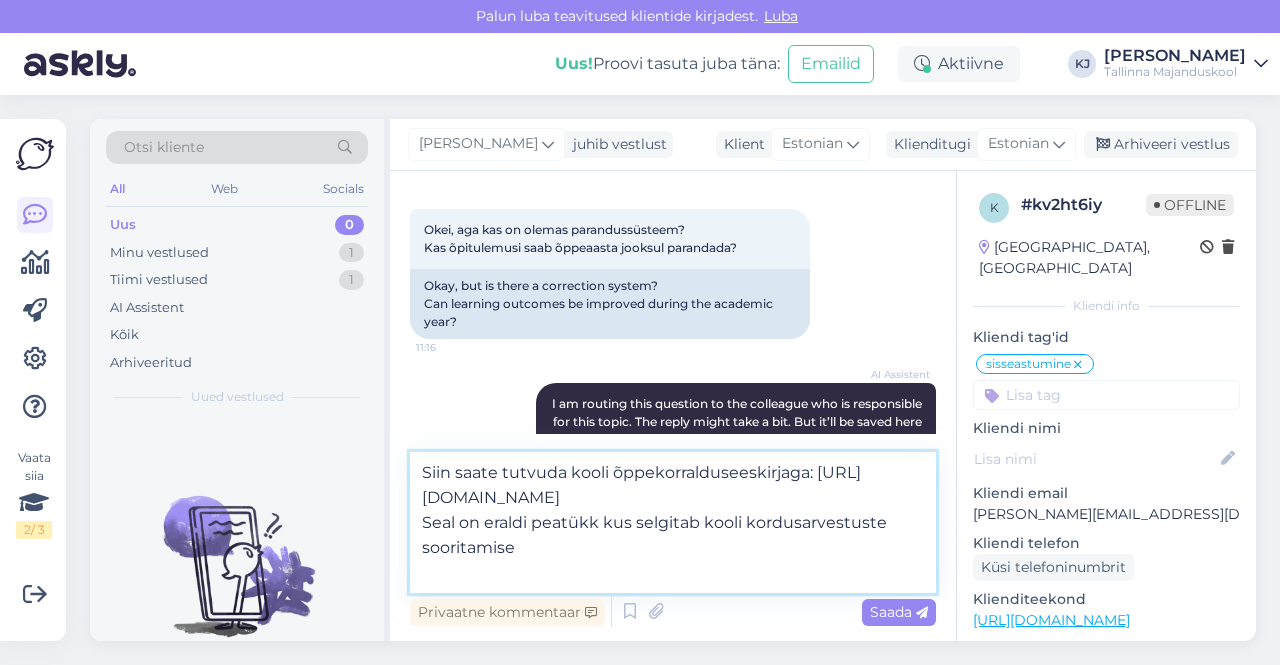 click on "Siin saate tutvuda kooli õppekorralduseeskirjaga: [URL][DOMAIN_NAME]
Seal on eraldi peatükk kus selgitab kooli kordusarvestuste sooritamise" at bounding box center [673, 522] 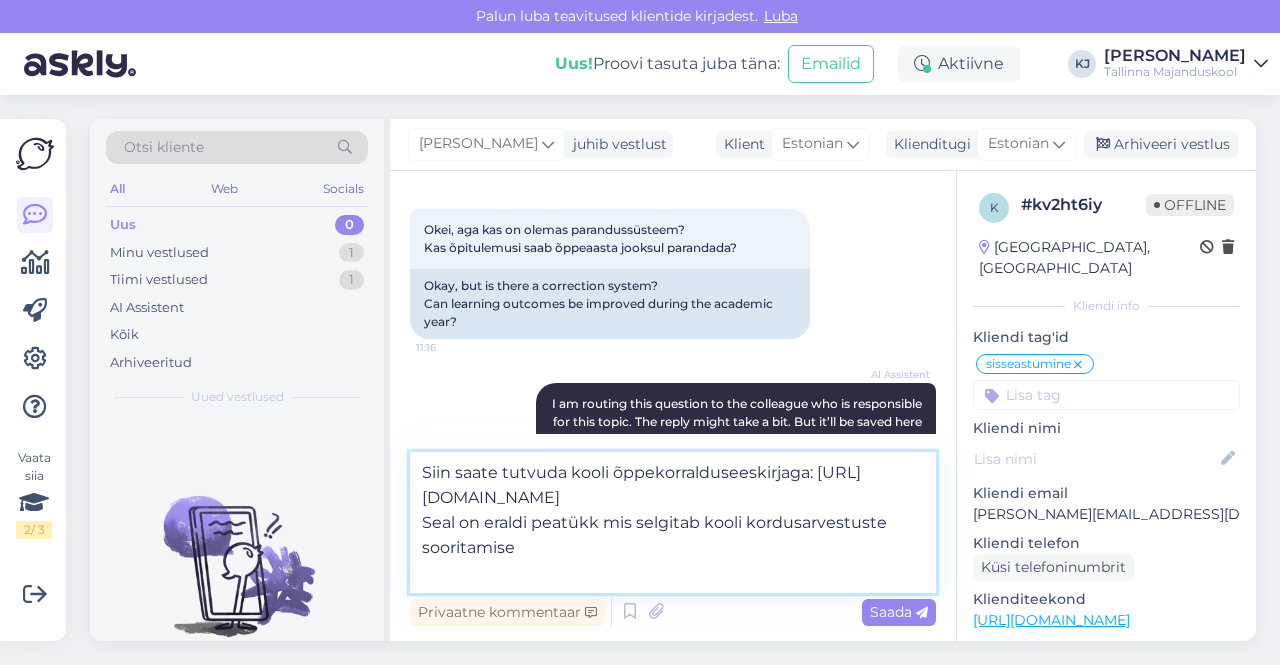 click on "Siin saate tutvuda kooli õppekorralduseeskirjaga: [URL][DOMAIN_NAME]
Seal on eraldi peatükk mis selgitab kooli kordusarvestuste sooritamise" at bounding box center (673, 522) 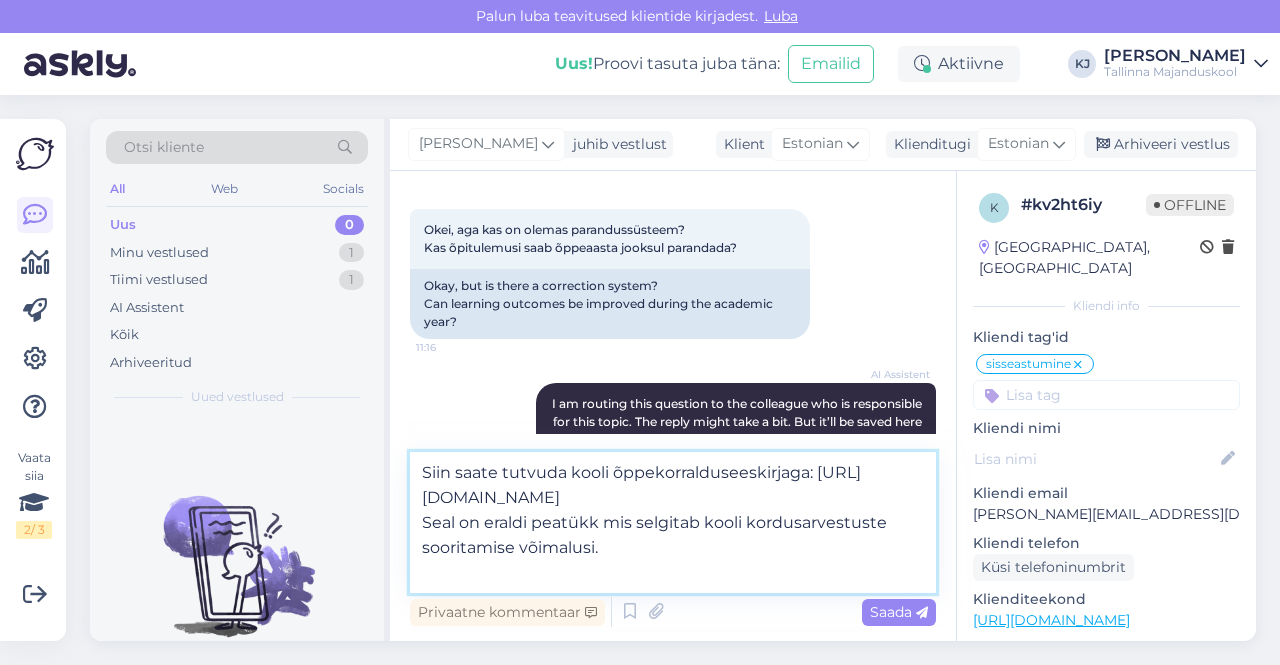 type on "Siin saate tutvuda kooli õppekorralduseeskirjaga: [URL][DOMAIN_NAME]
Seal on eraldi peatükk mis selgitab kooli kordusarvestuste sooritamise võimalusi." 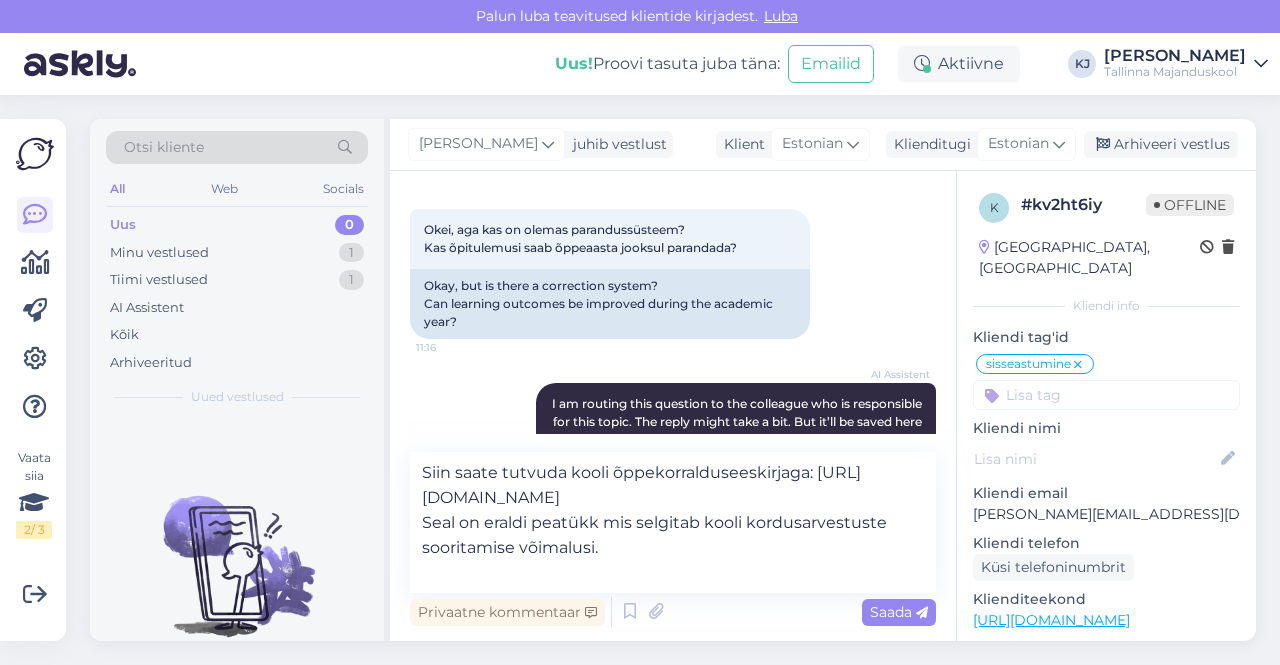 drag, startPoint x: 846, startPoint y: 612, endPoint x: 860, endPoint y: 610, distance: 14.142136 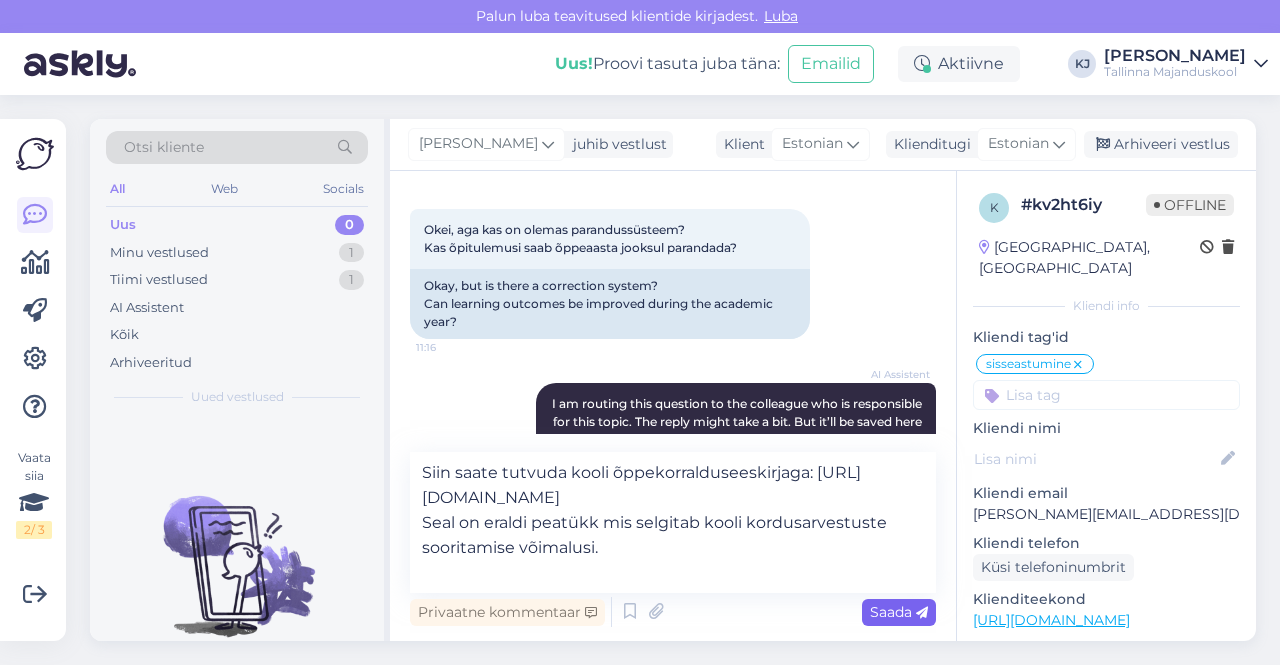 click on "Privaatne kommentaar Saada" at bounding box center (673, 612) 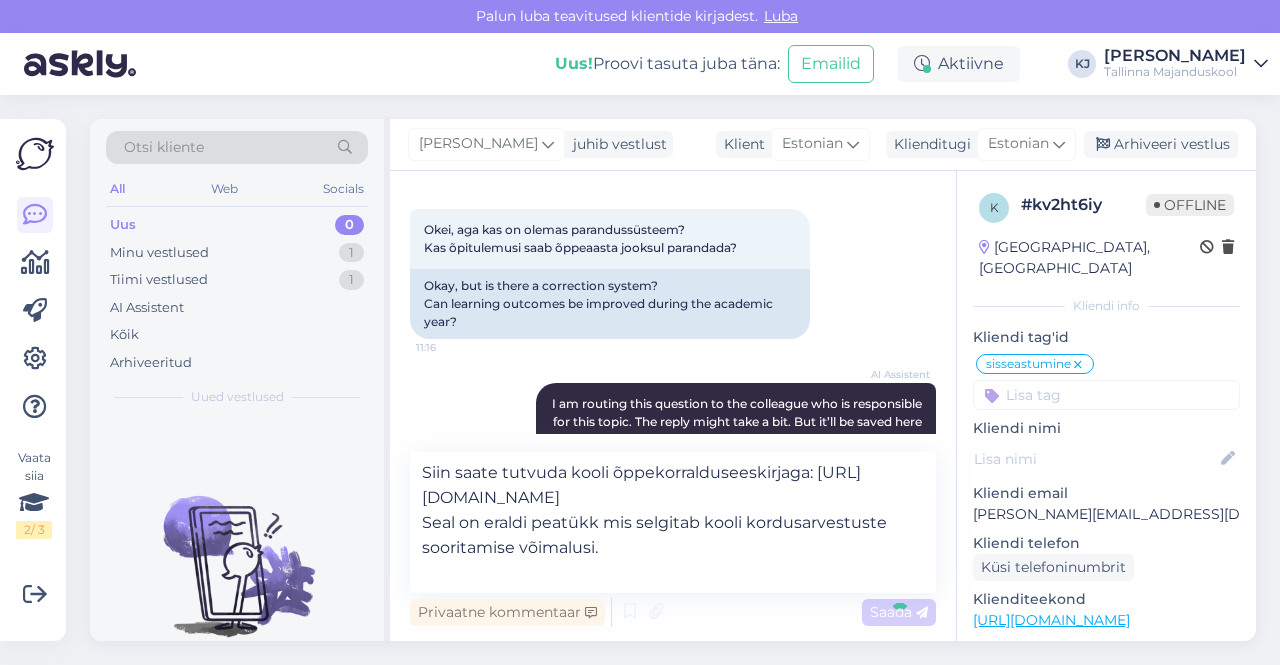 type 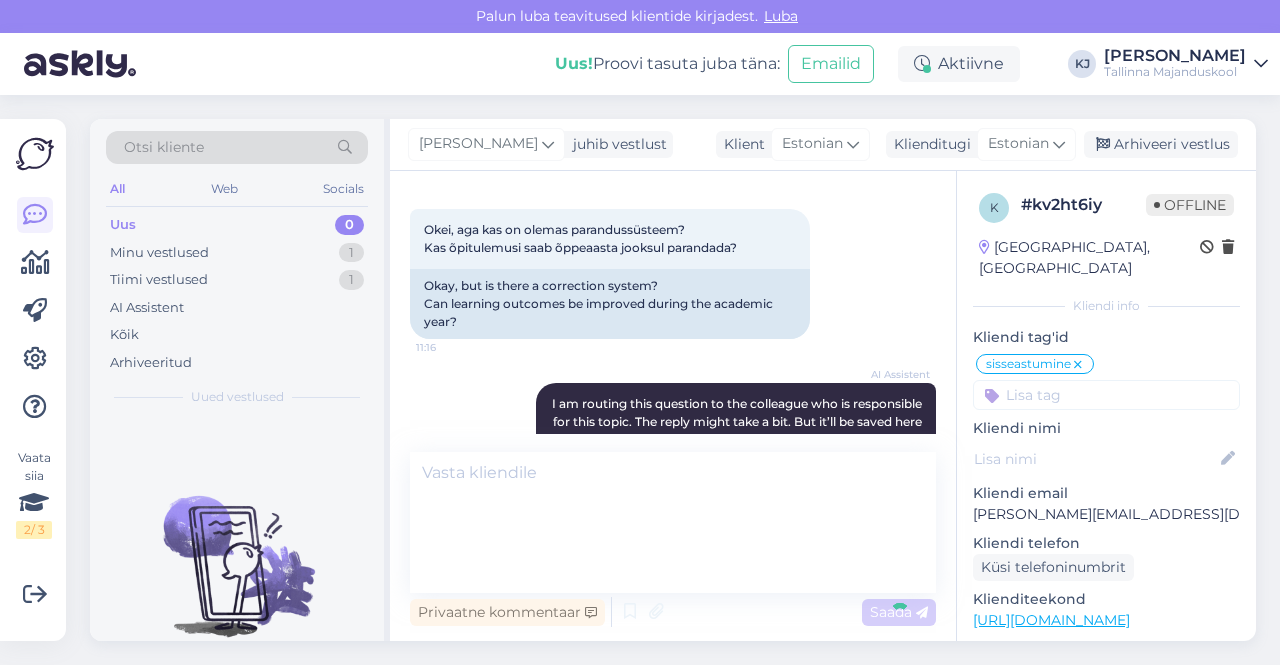 scroll, scrollTop: 2276, scrollLeft: 0, axis: vertical 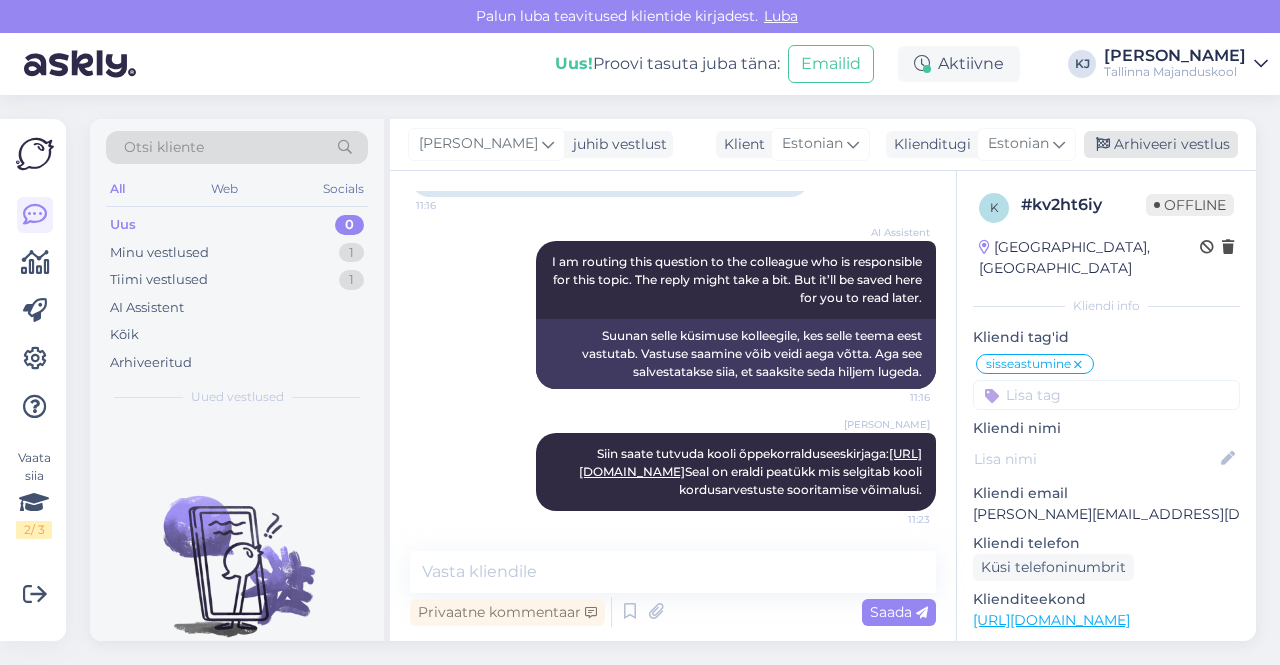 click on "Arhiveeri vestlus" at bounding box center (1161, 144) 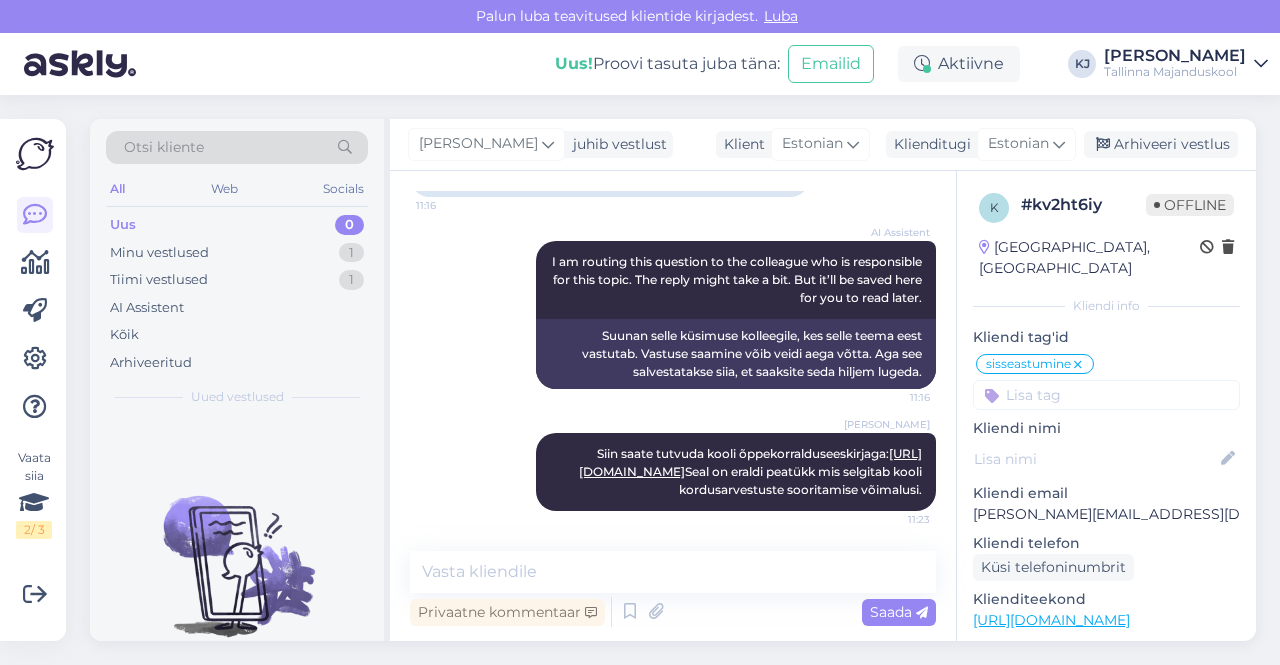 scroll, scrollTop: 2284, scrollLeft: 0, axis: vertical 